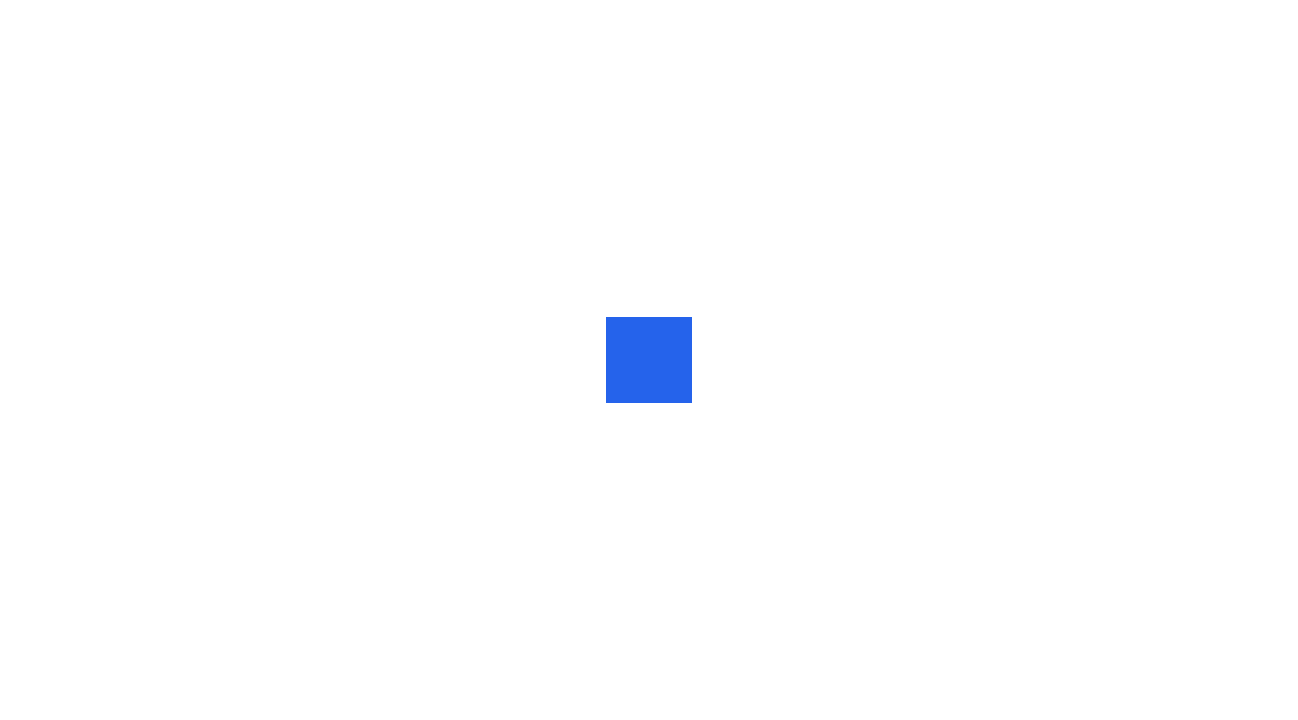 scroll, scrollTop: 0, scrollLeft: 0, axis: both 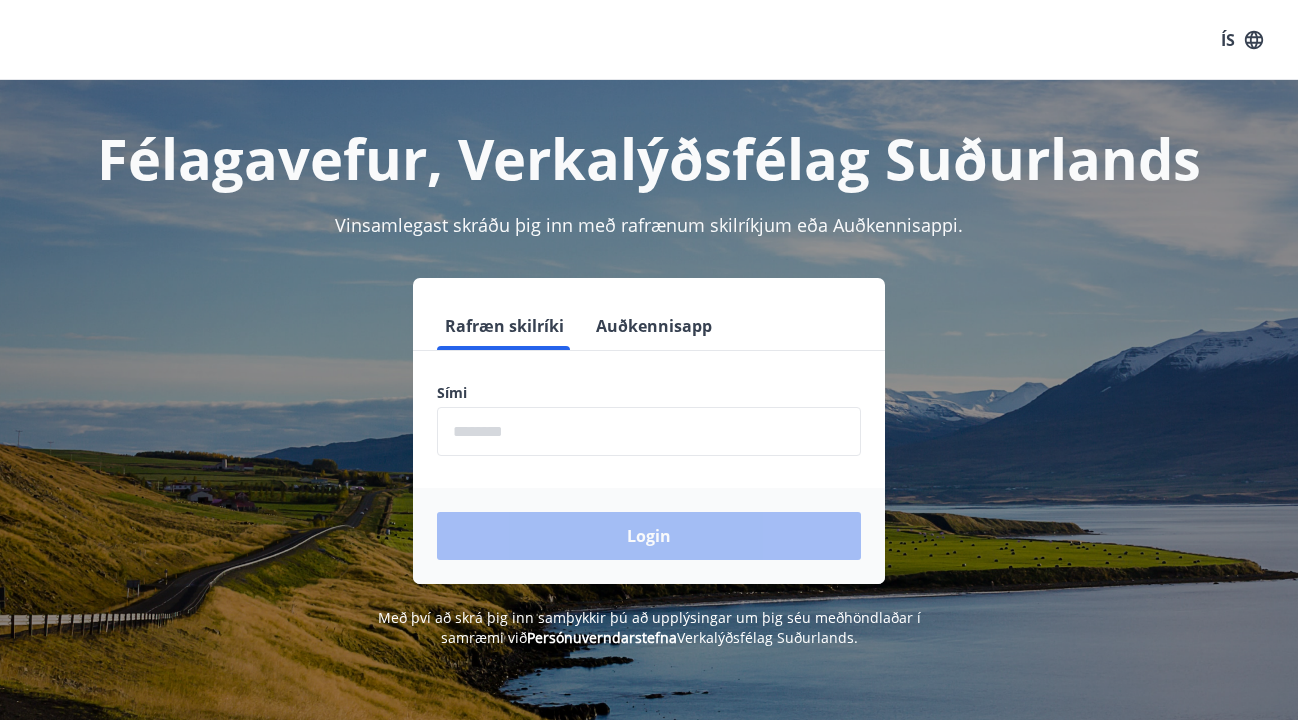 click on "Auðkennisapp" at bounding box center (654, 326) 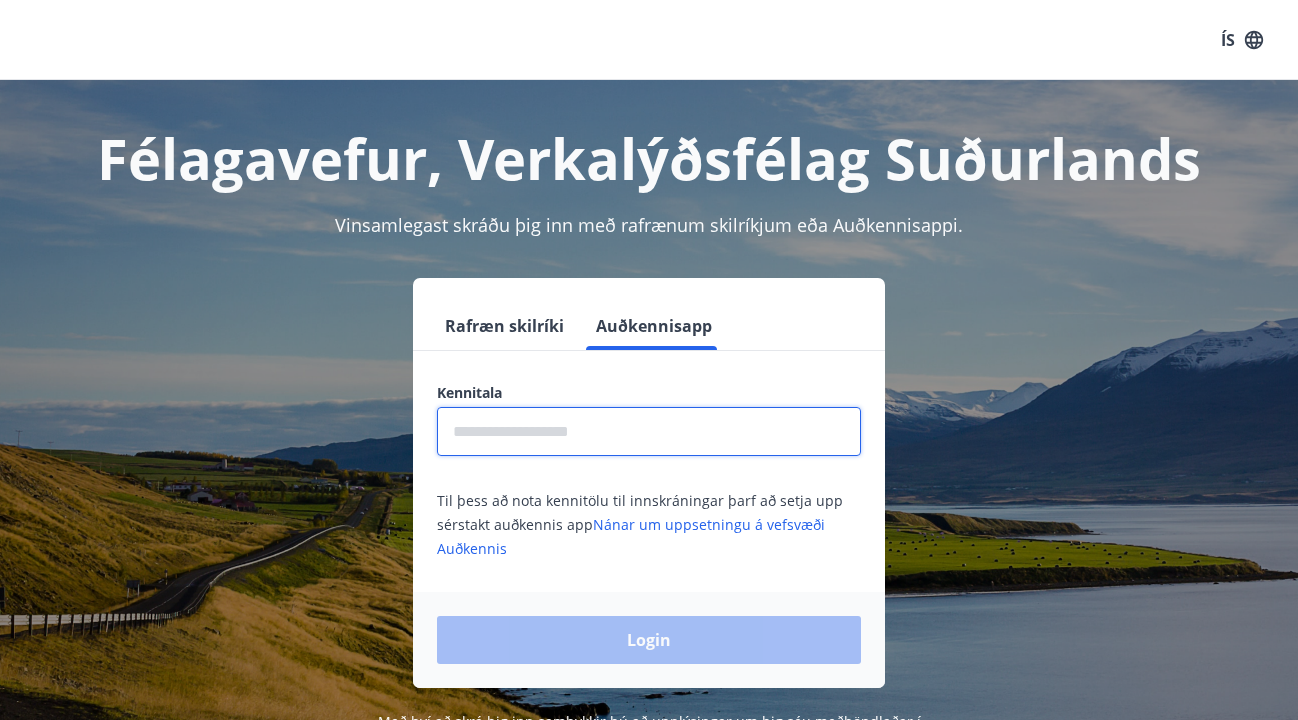 click at bounding box center [649, 431] 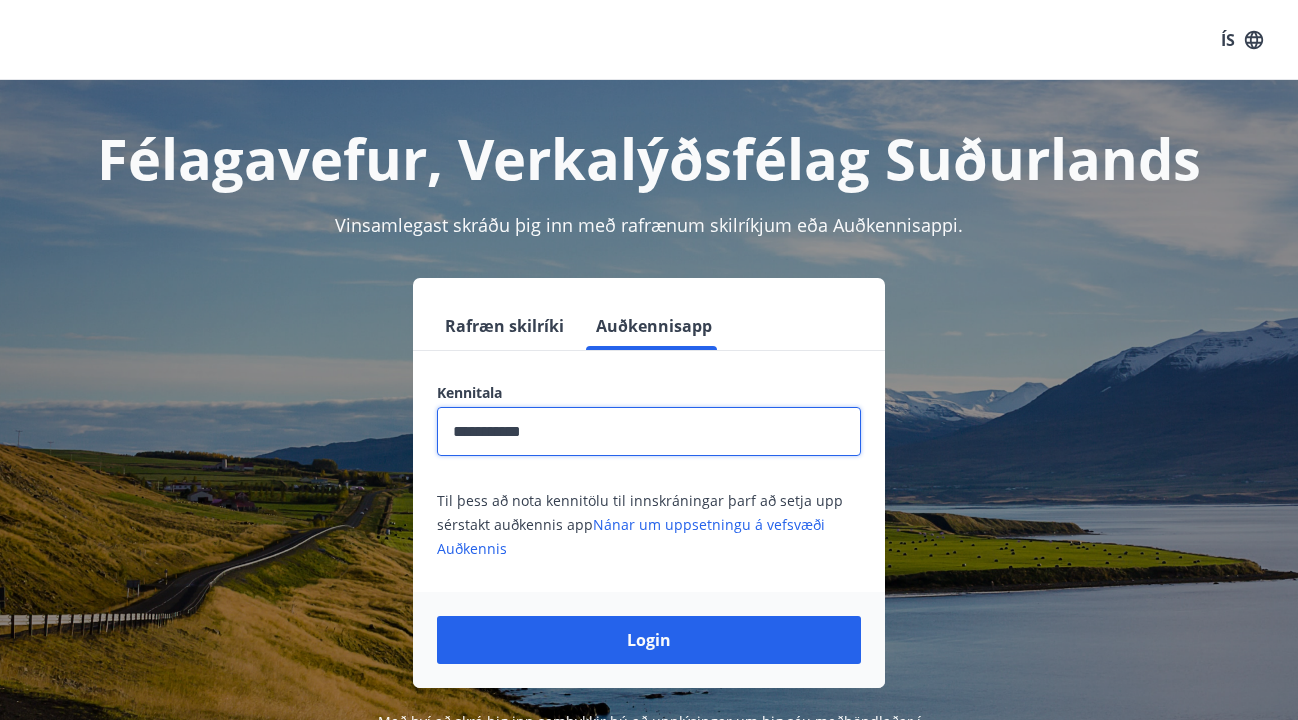 type on "**********" 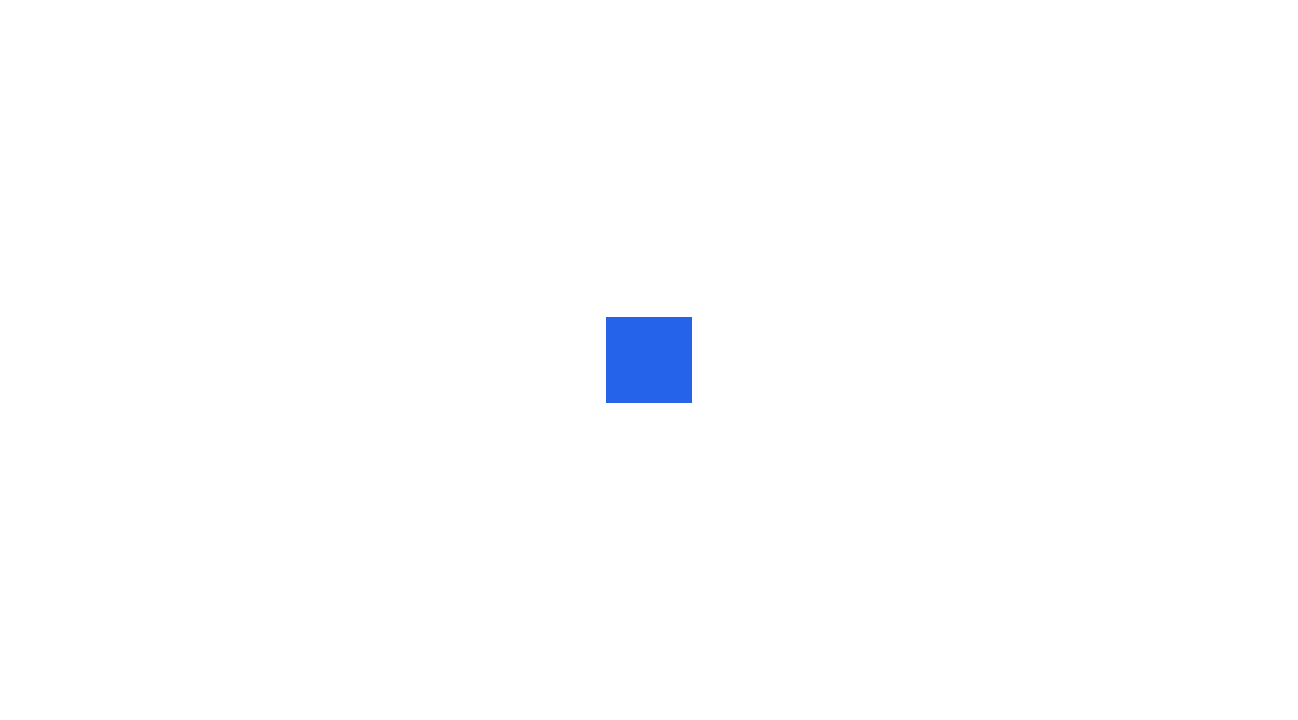 scroll, scrollTop: 0, scrollLeft: 0, axis: both 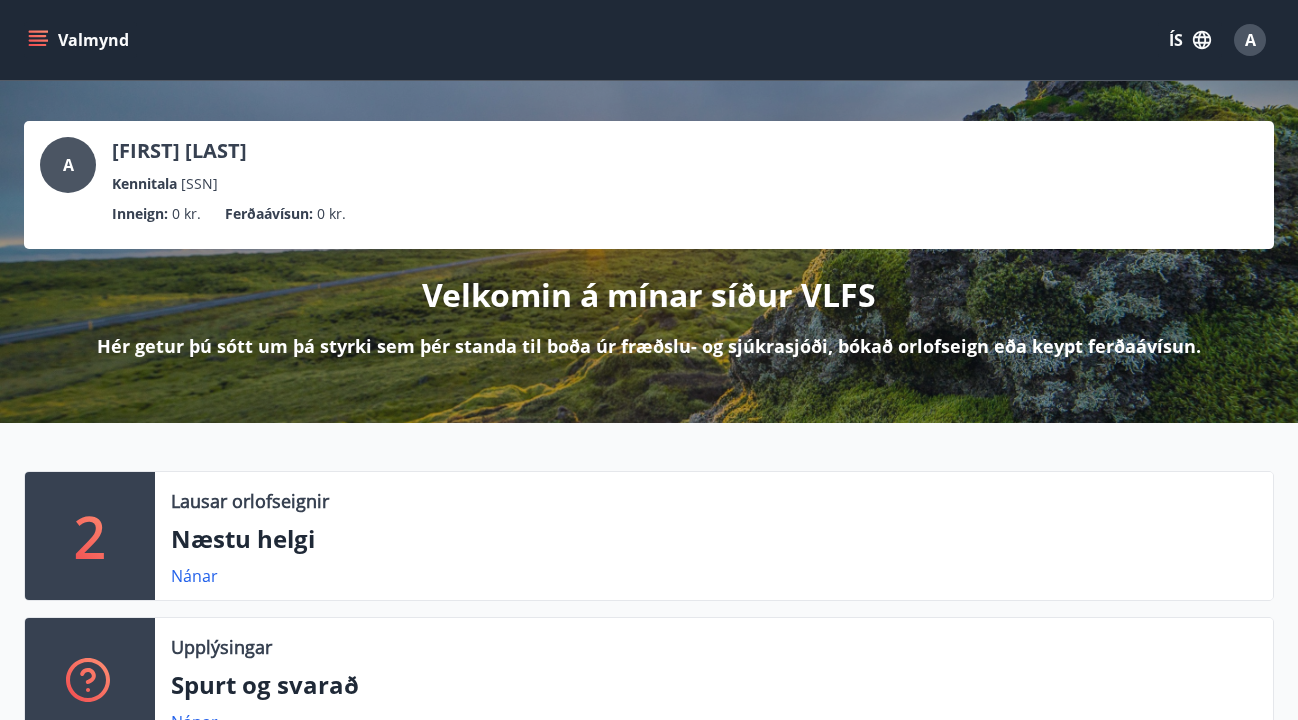 click 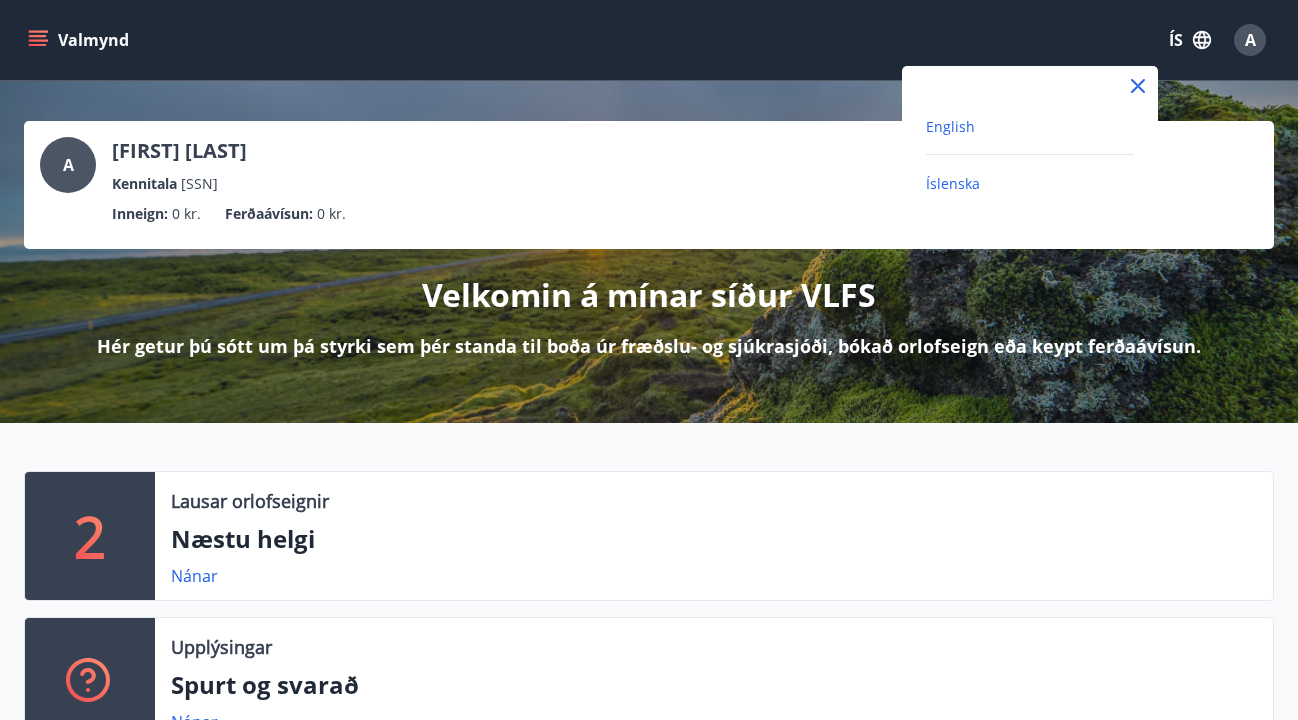 click on "English" at bounding box center [950, 126] 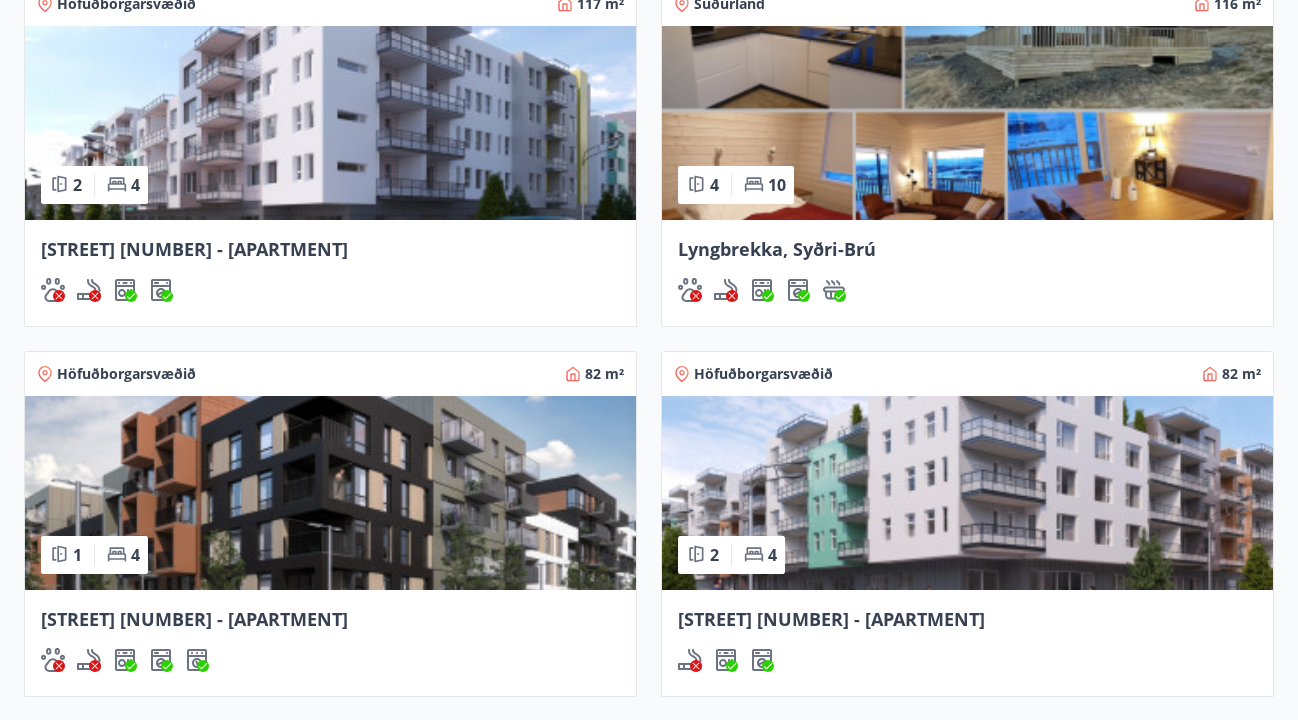 scroll, scrollTop: 1560, scrollLeft: 0, axis: vertical 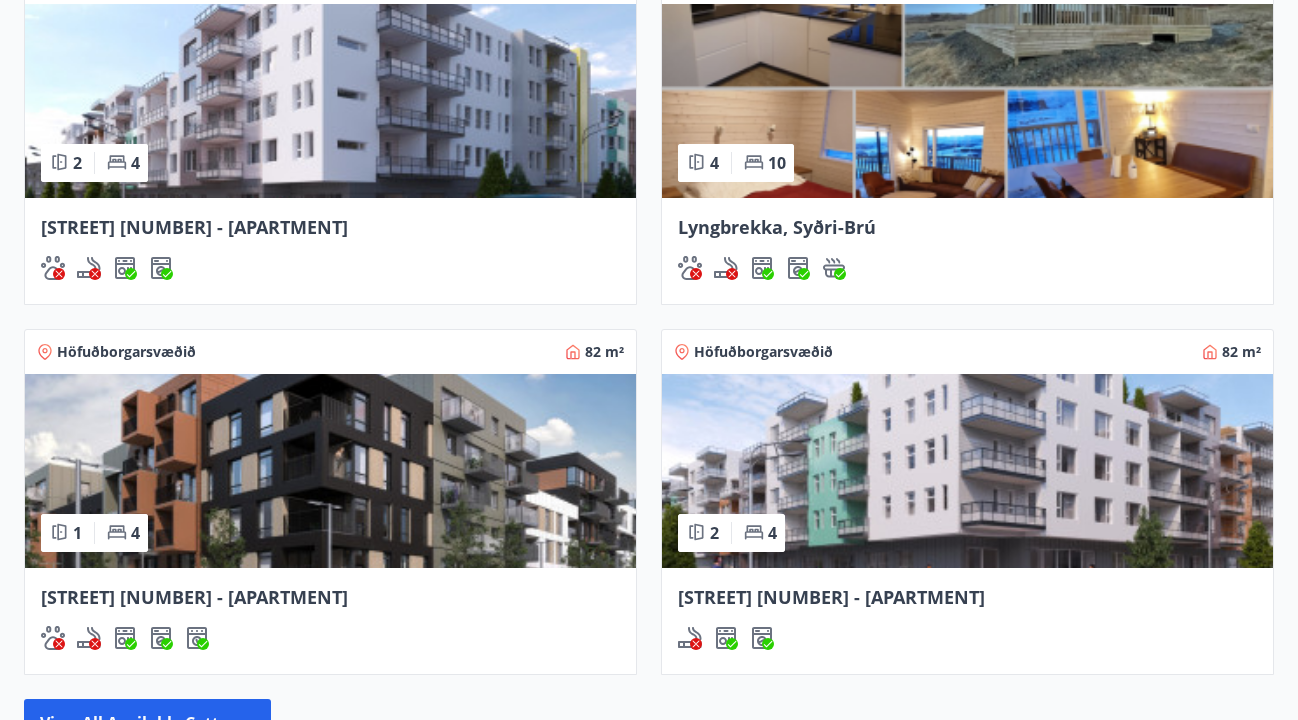 click at bounding box center [330, 471] 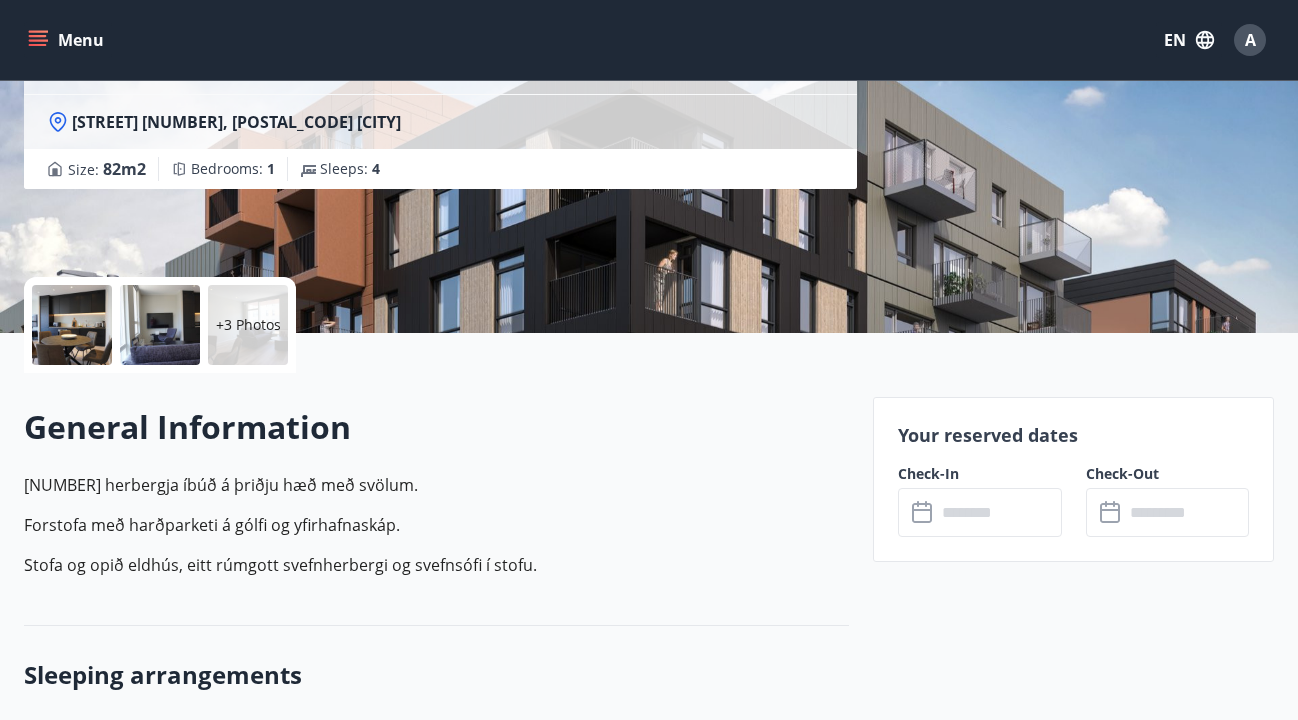 scroll, scrollTop: 269, scrollLeft: 0, axis: vertical 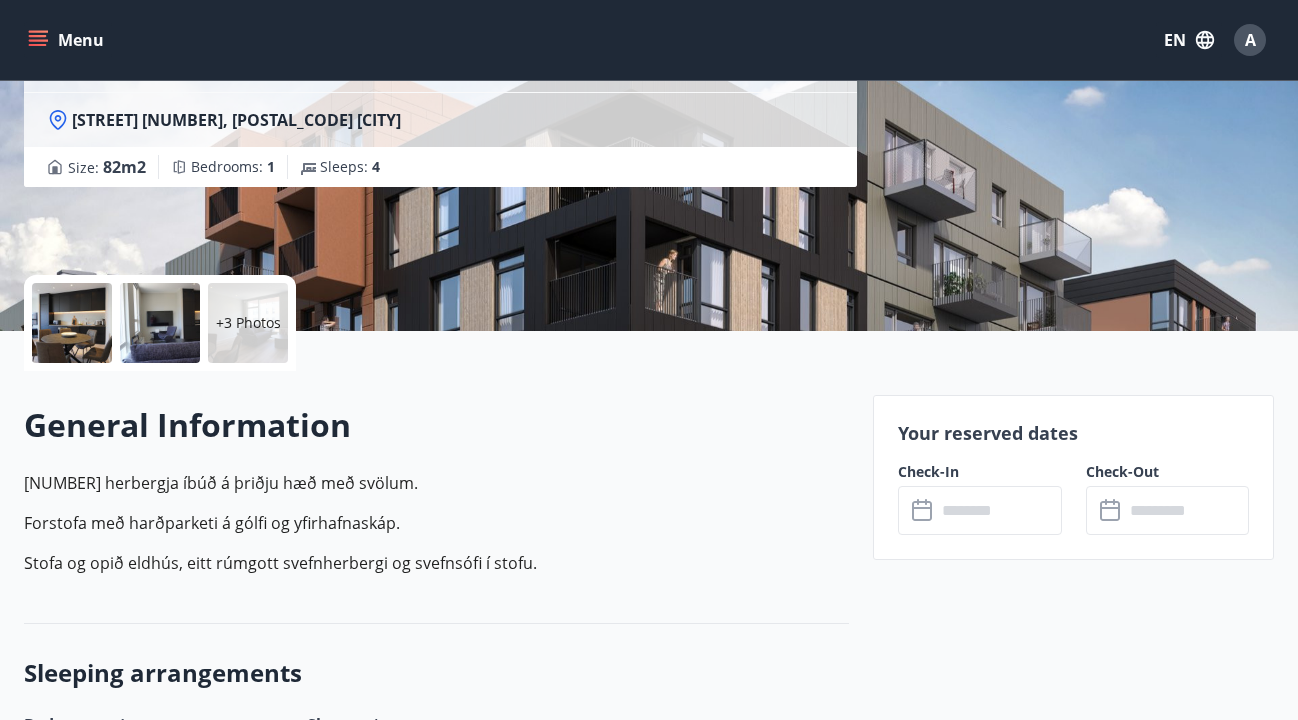 click at bounding box center (998, 510) 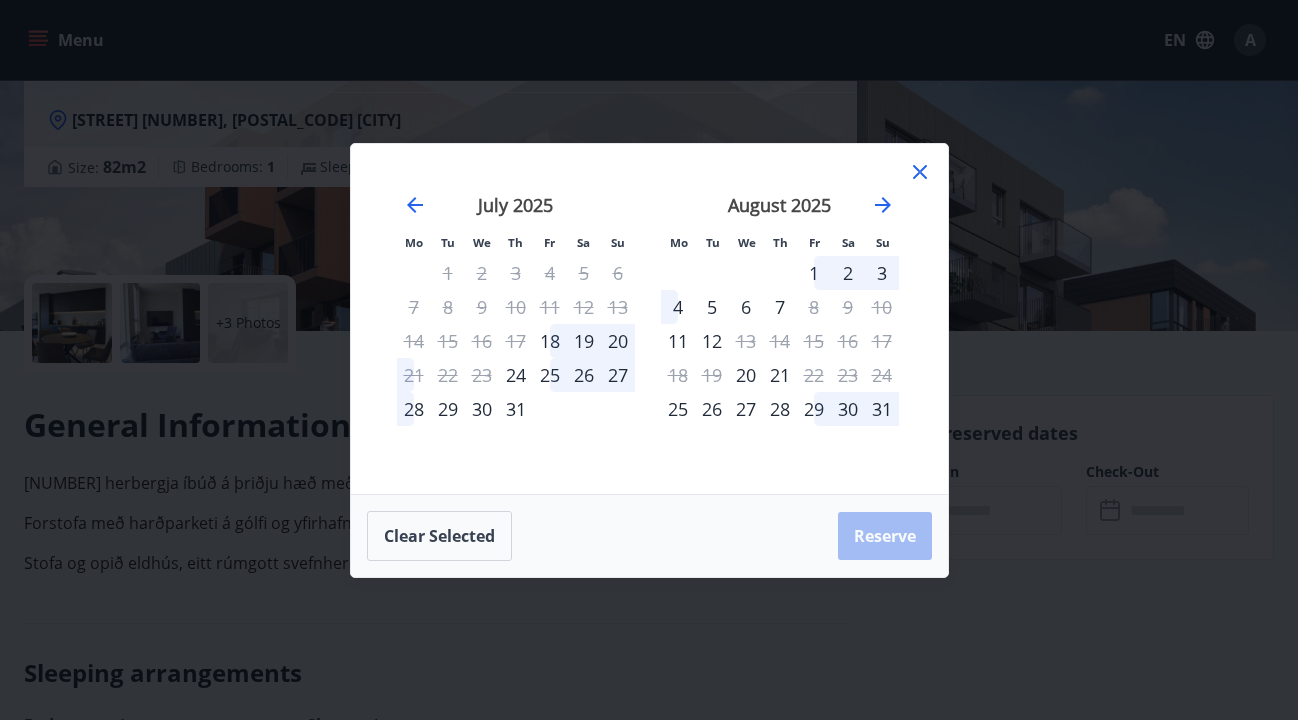 click 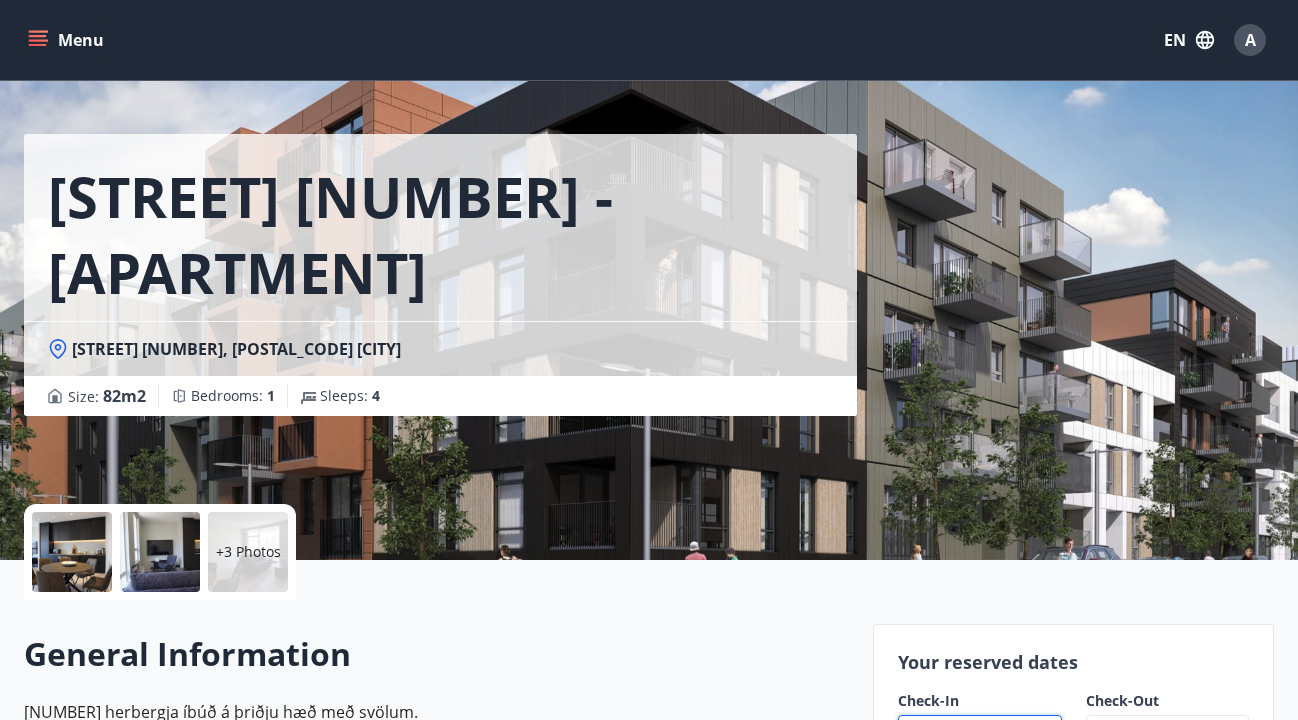 scroll, scrollTop: 0, scrollLeft: 0, axis: both 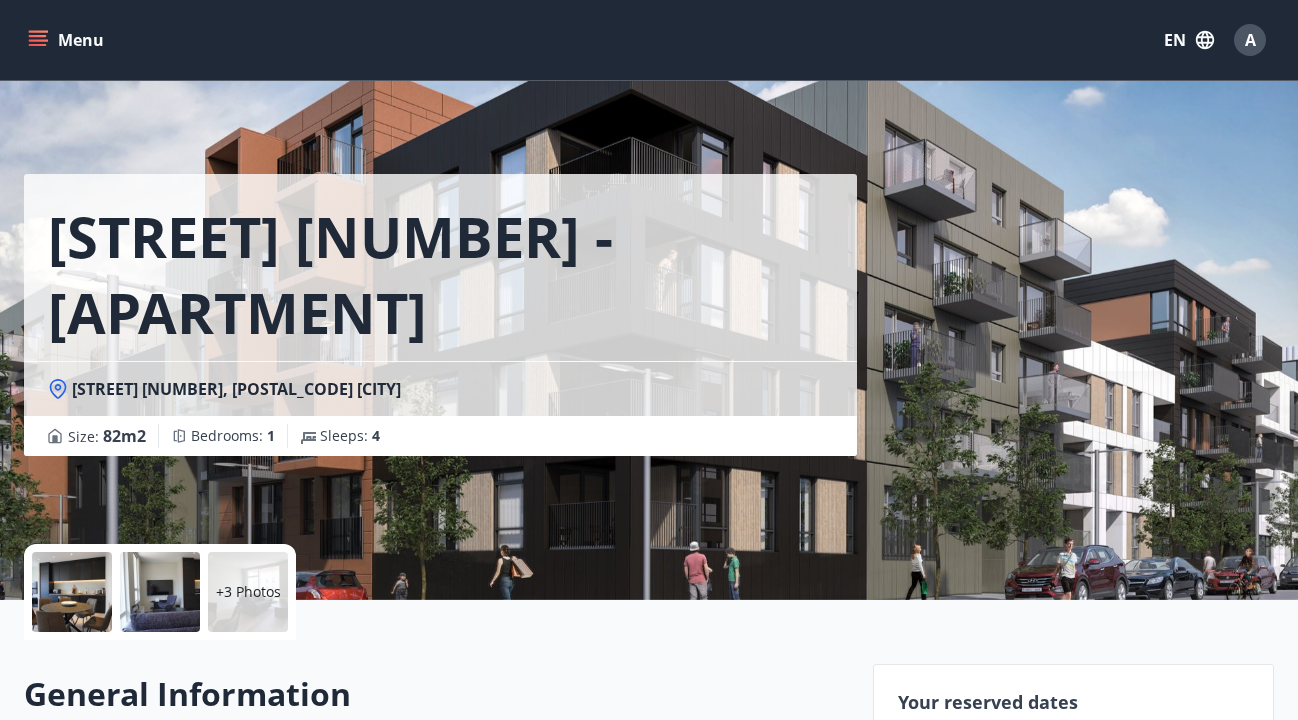 click at bounding box center (72, 592) 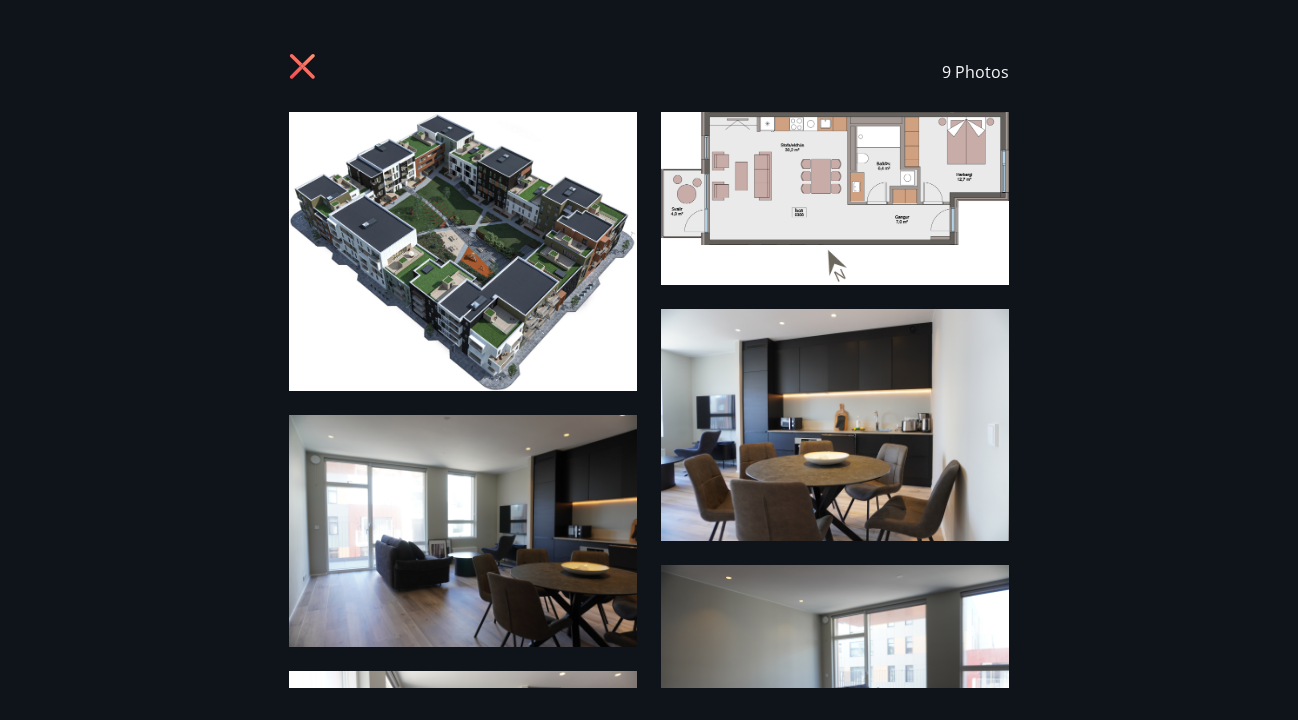 scroll, scrollTop: 0, scrollLeft: 0, axis: both 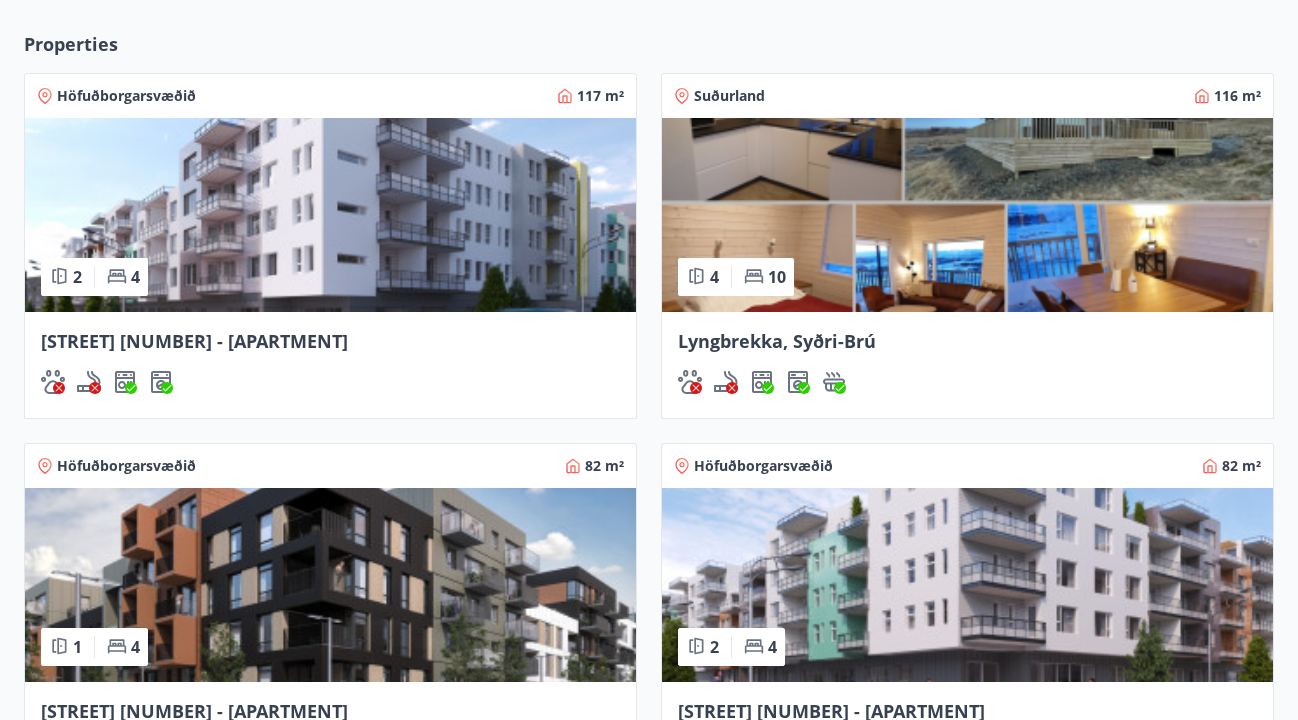 click at bounding box center [330, 215] 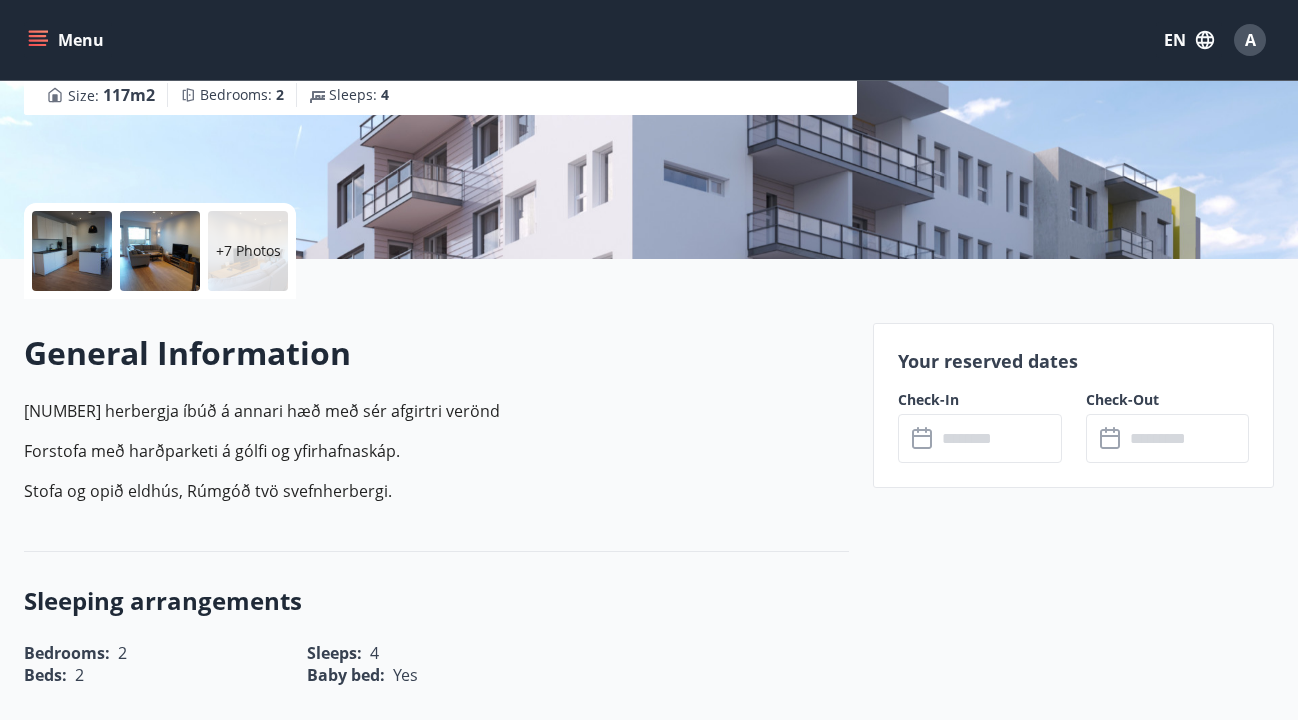 scroll, scrollTop: 356, scrollLeft: 0, axis: vertical 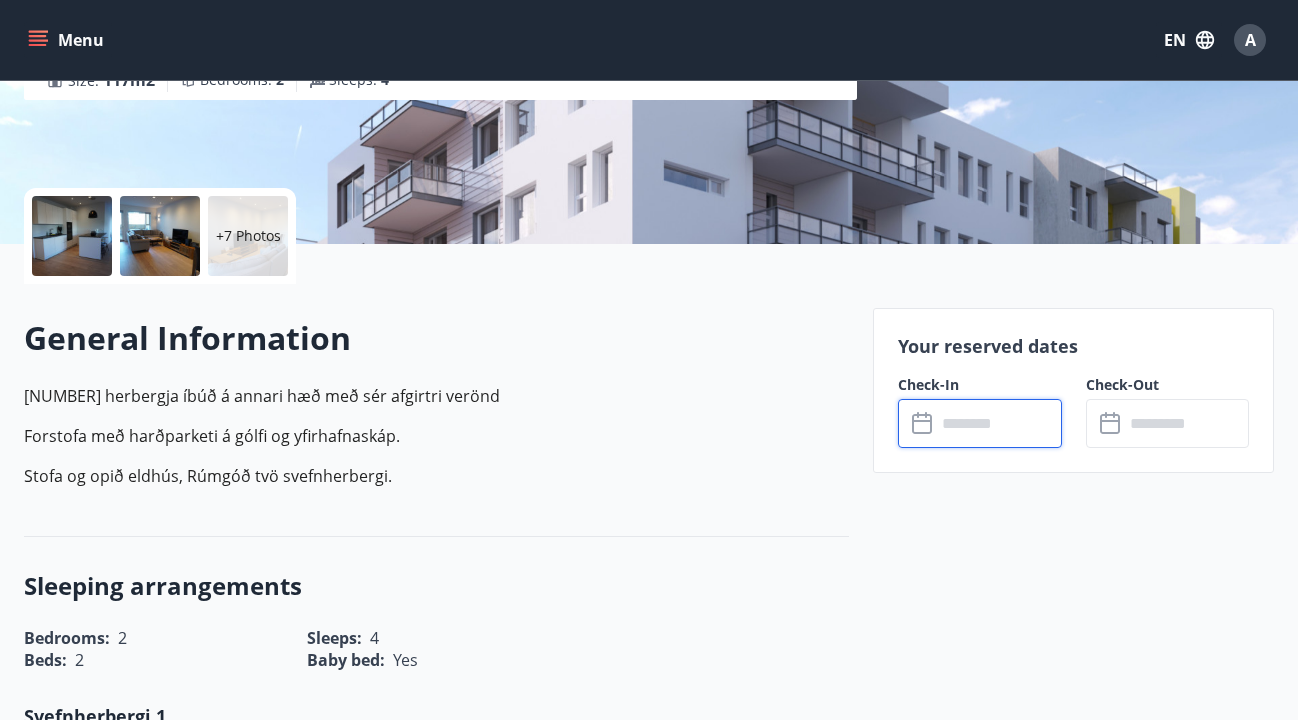 click at bounding box center (998, 423) 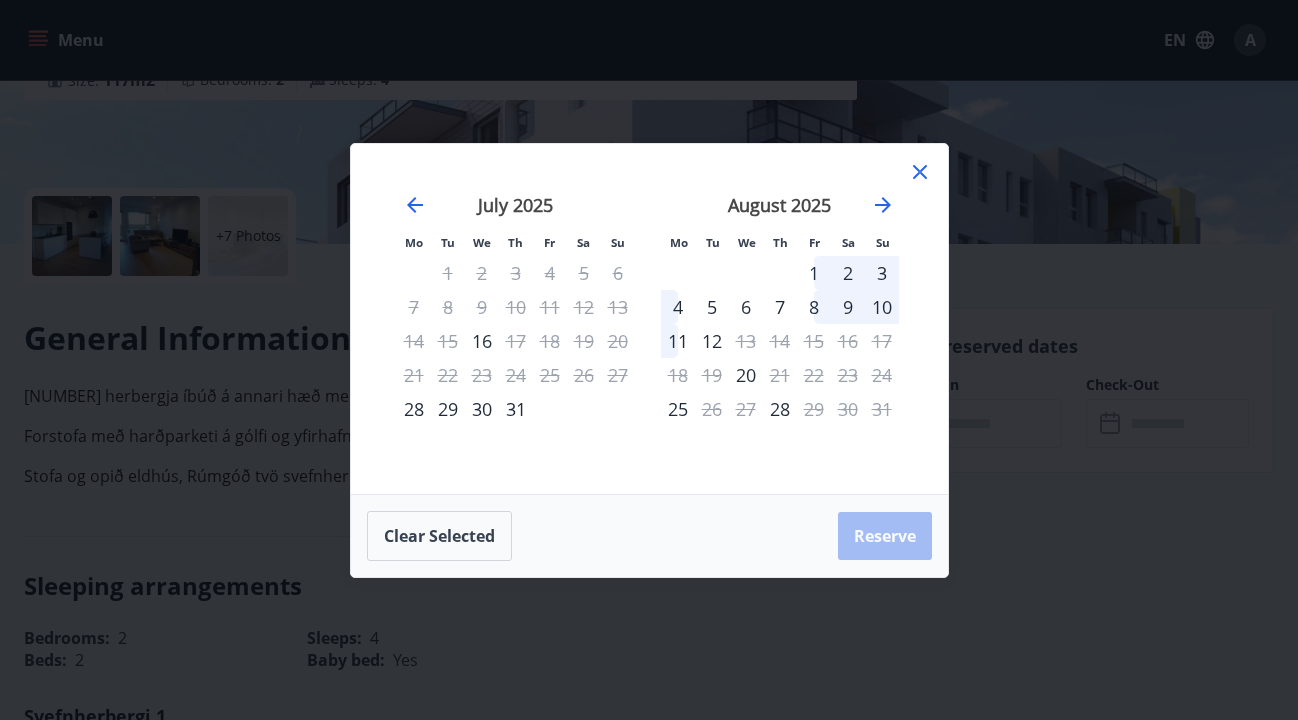 click 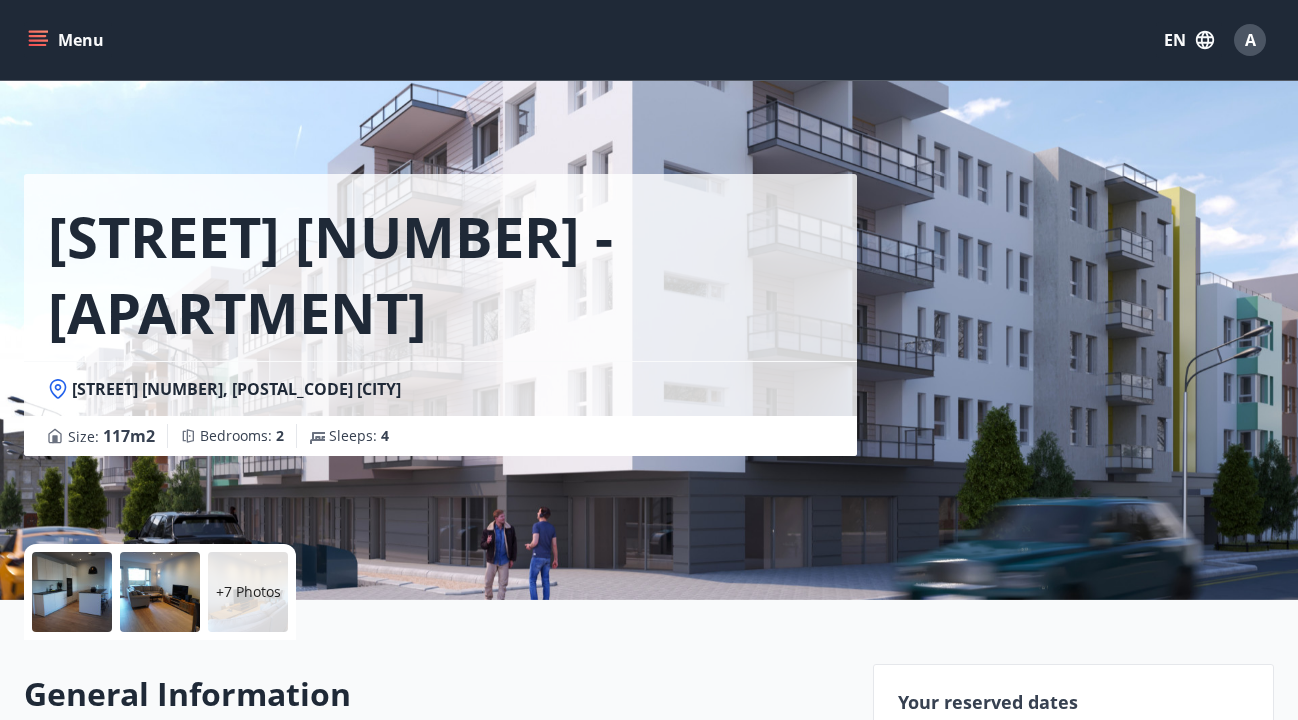 scroll, scrollTop: 0, scrollLeft: 0, axis: both 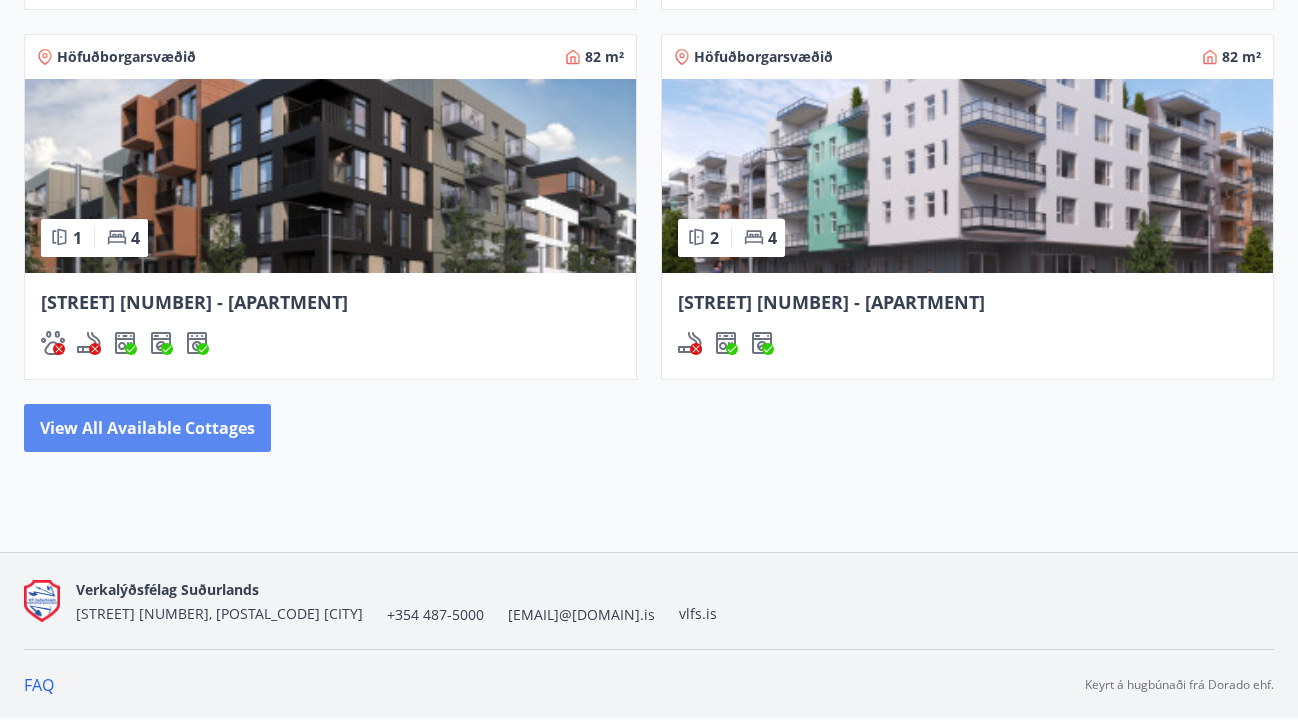 click on "View all available cottages" at bounding box center [147, 428] 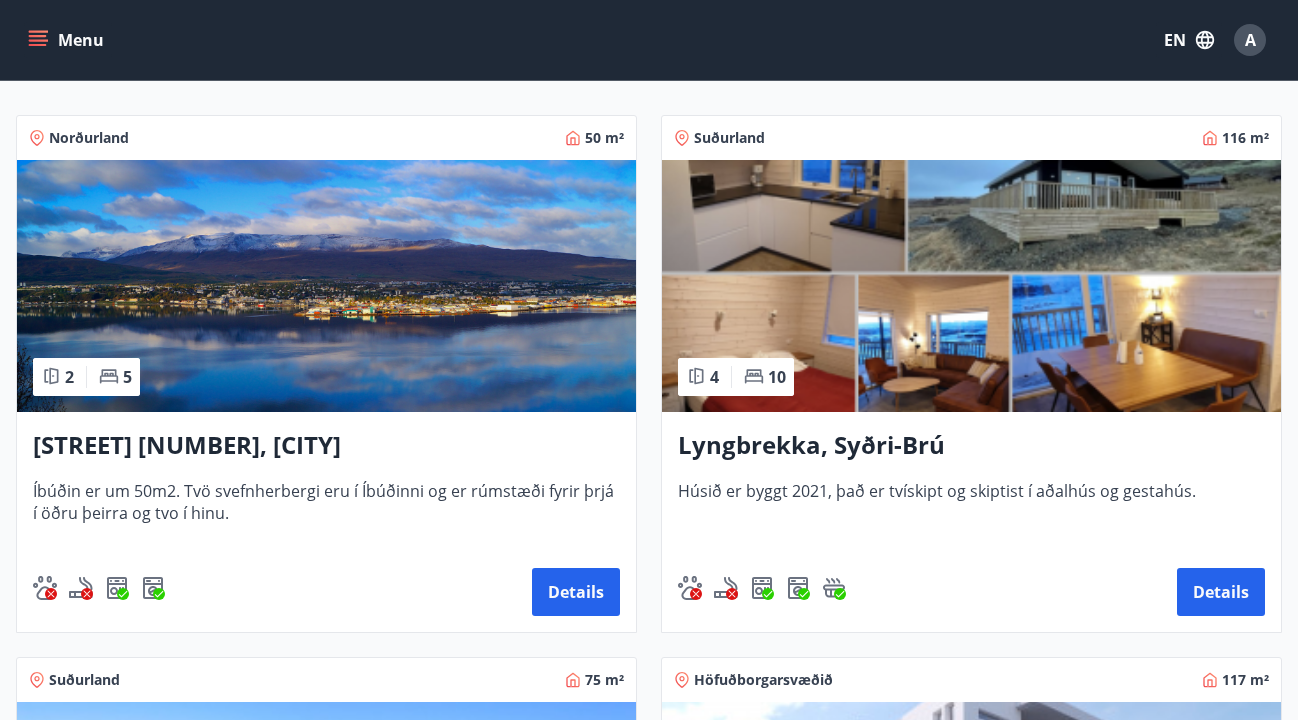 scroll, scrollTop: 332, scrollLeft: 0, axis: vertical 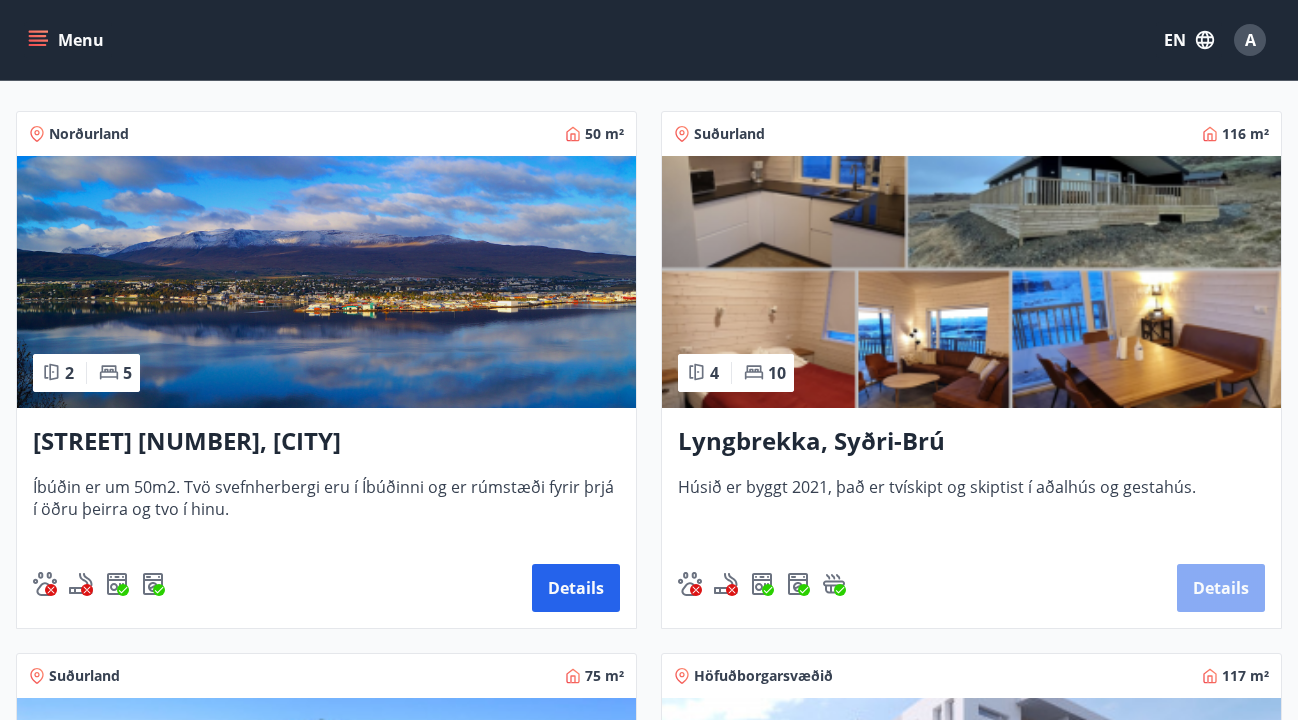 click on "Details" at bounding box center [1221, 588] 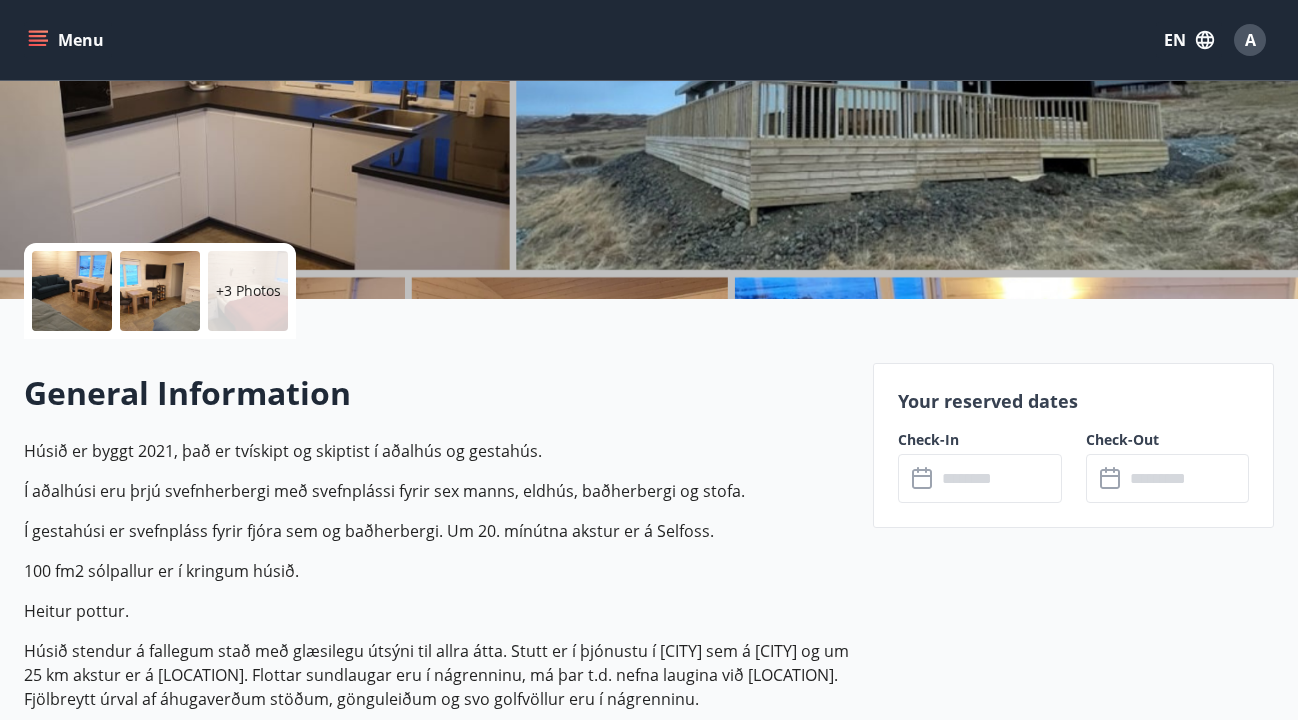 scroll, scrollTop: 352, scrollLeft: 0, axis: vertical 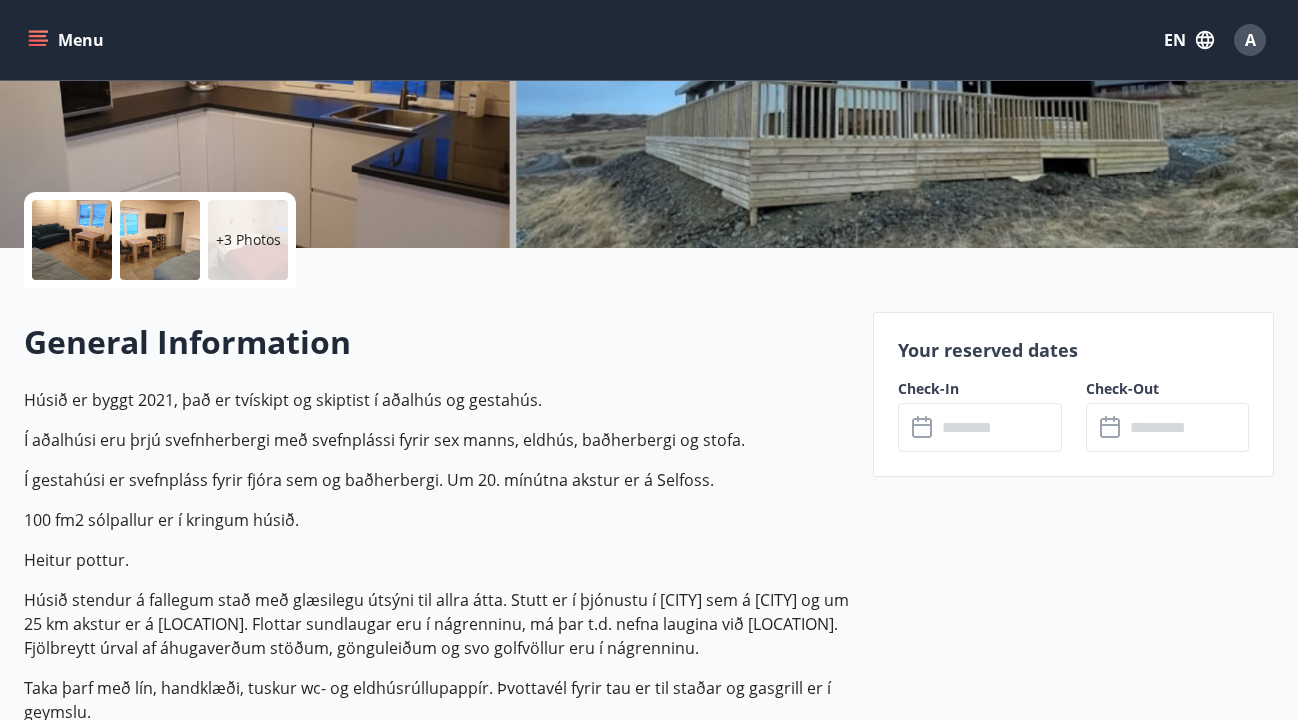 click at bounding box center [998, 427] 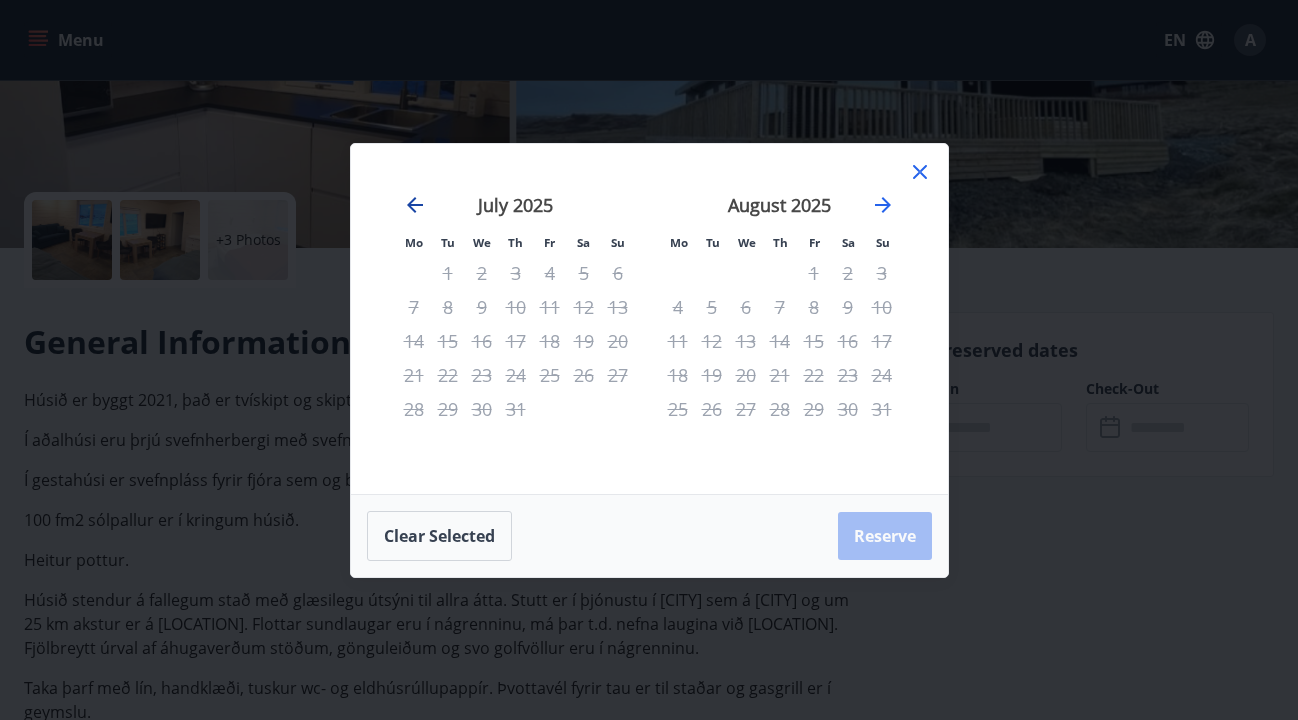 click 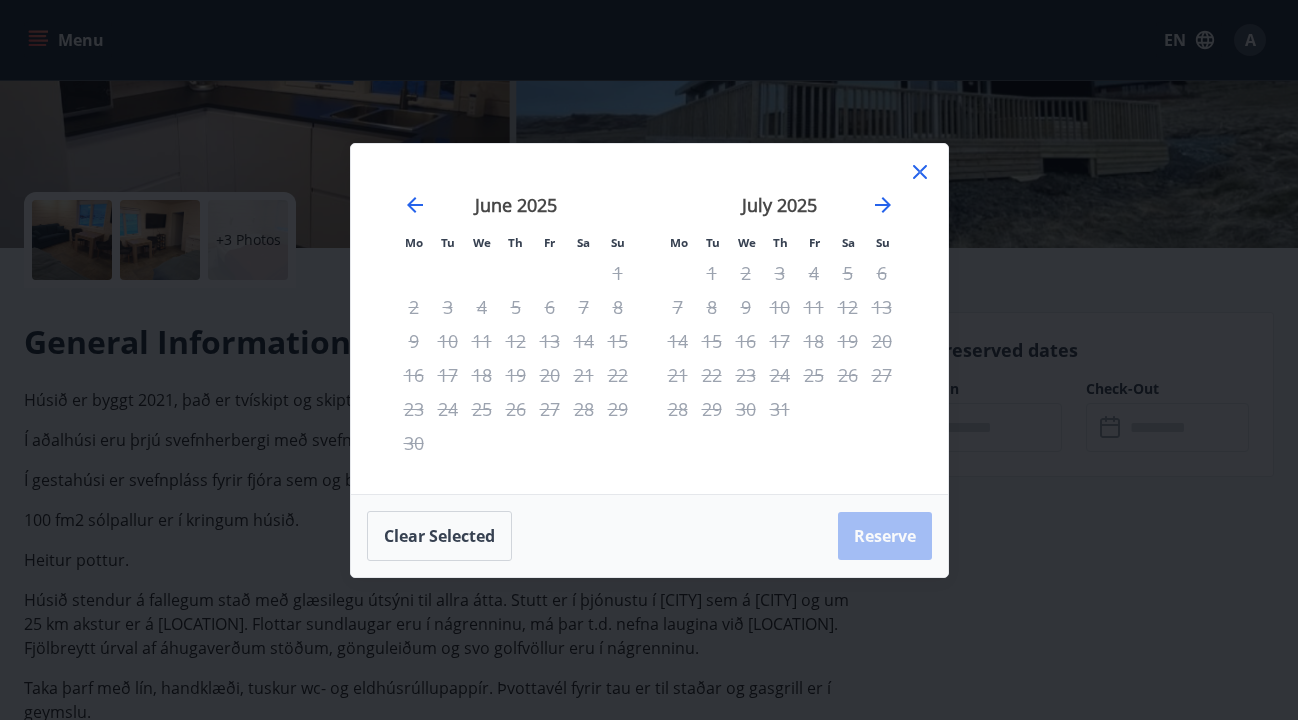 click on "July 2025" at bounding box center [780, 212] 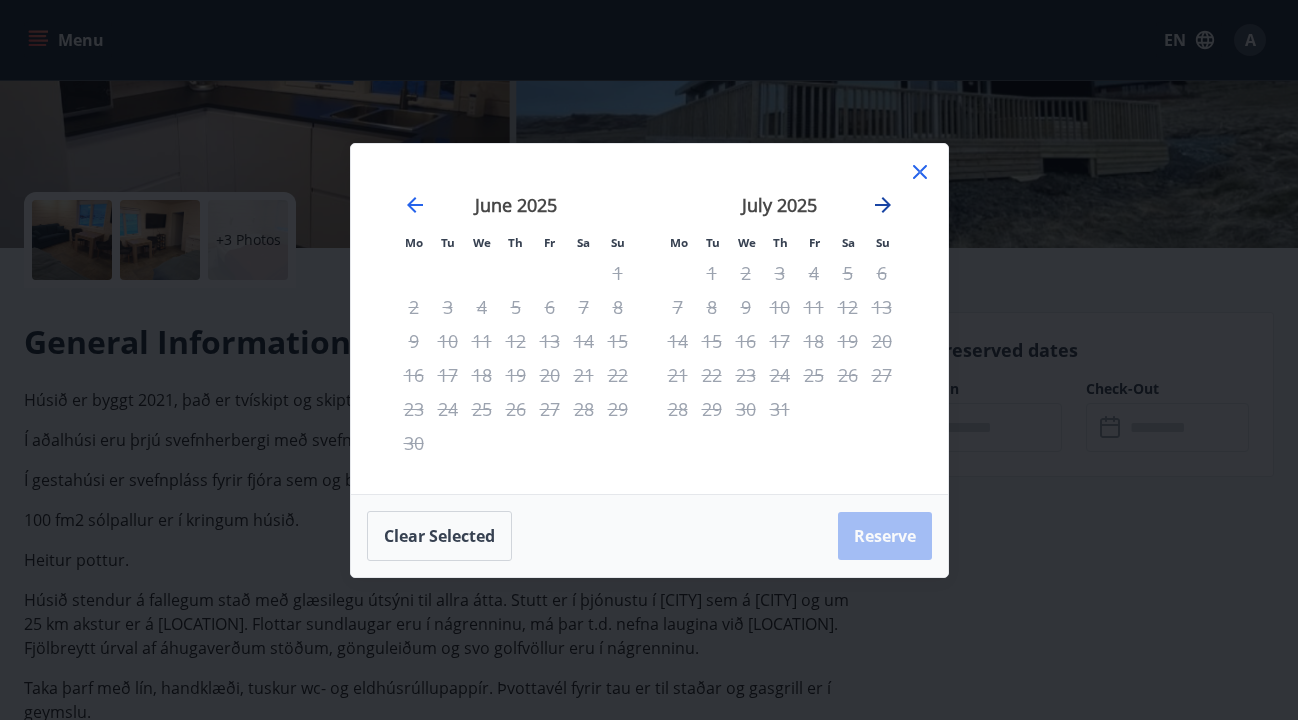 click 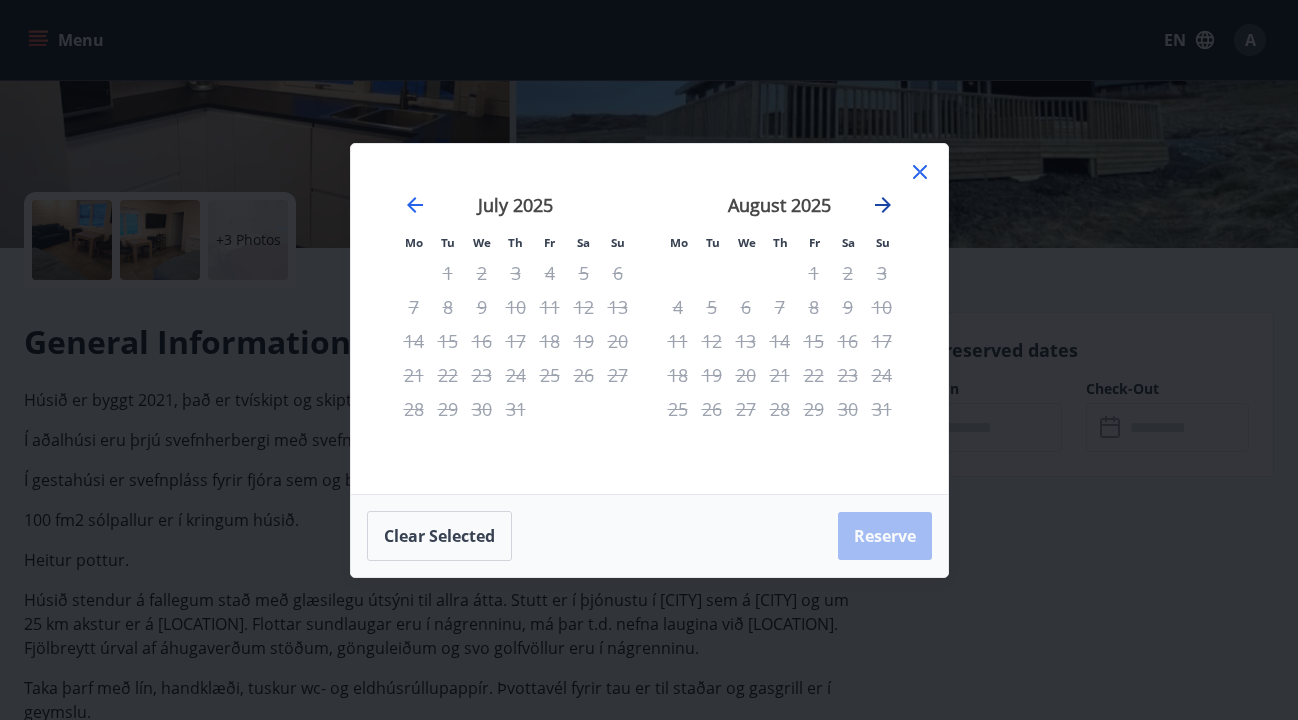 click 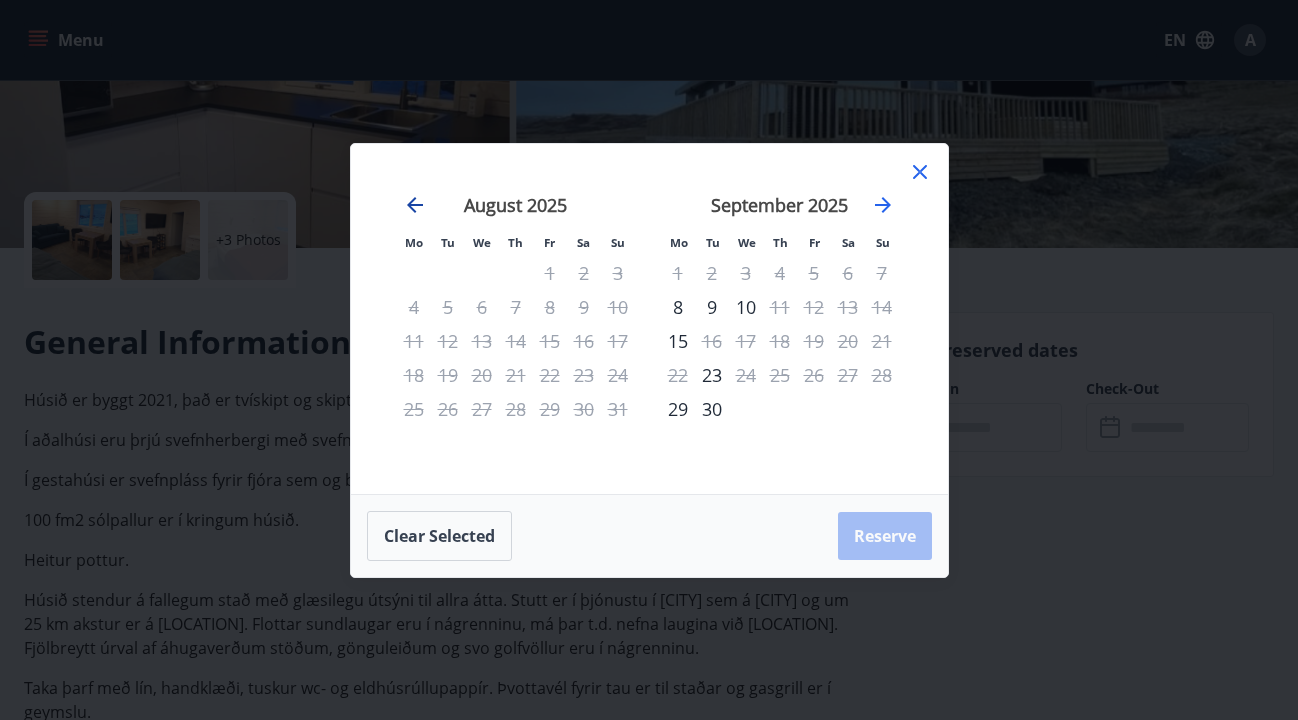 click 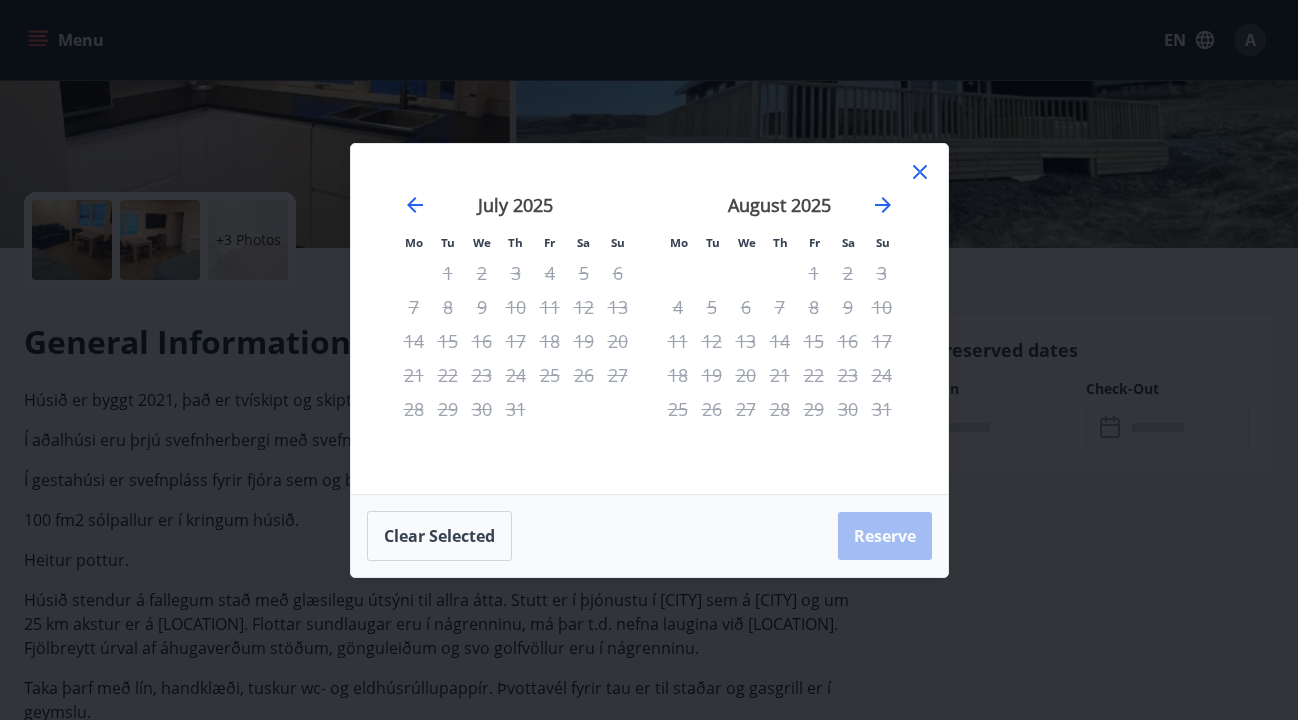 click 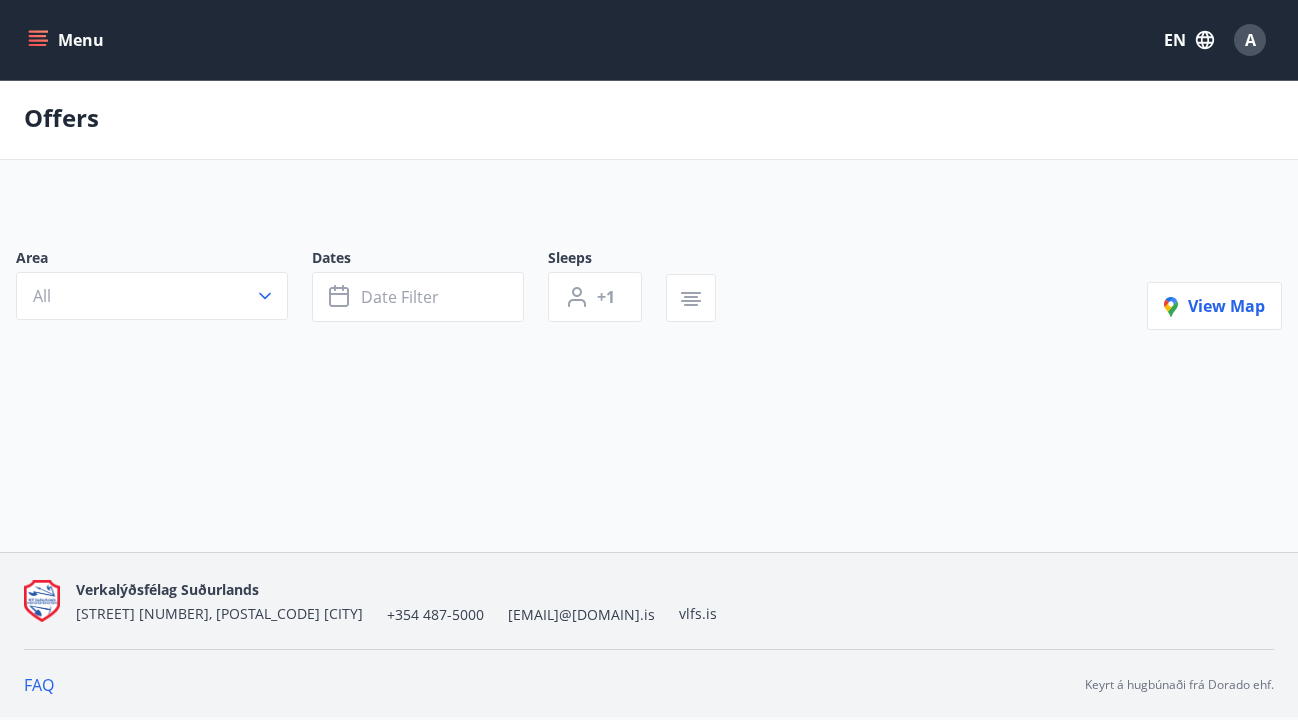 scroll, scrollTop: 0, scrollLeft: 0, axis: both 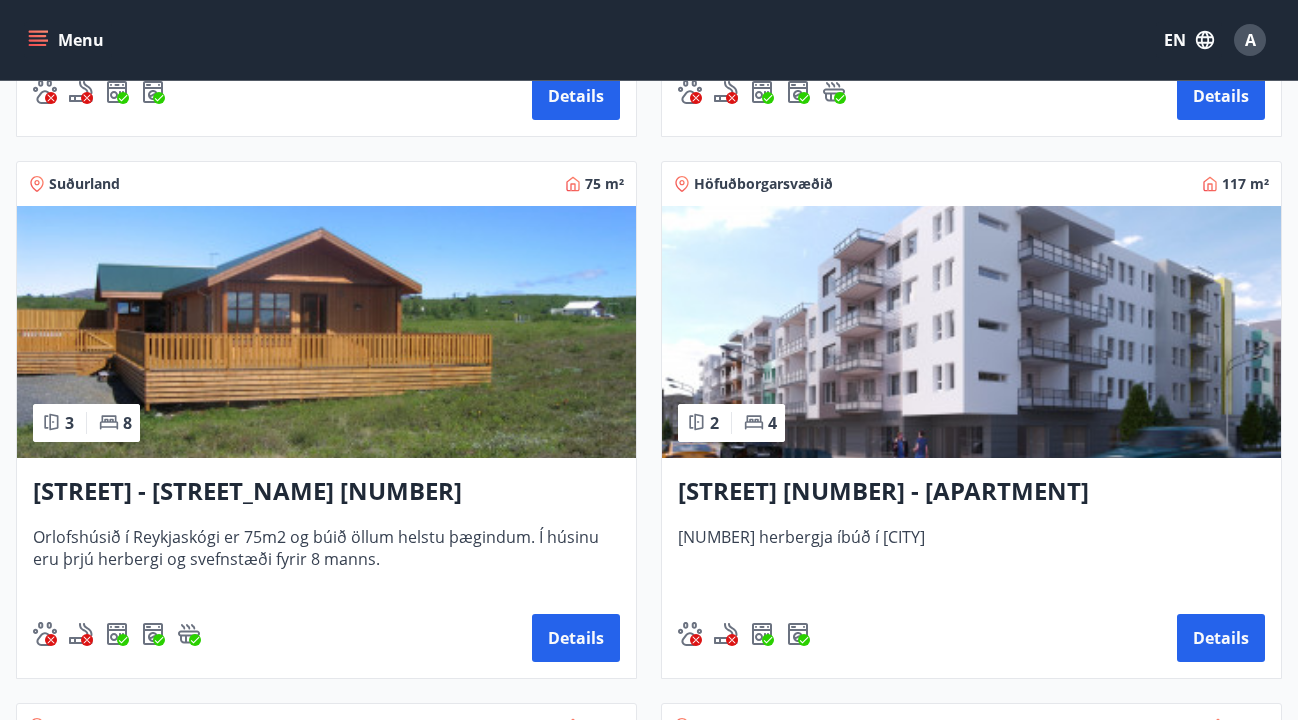 click at bounding box center (326, 332) 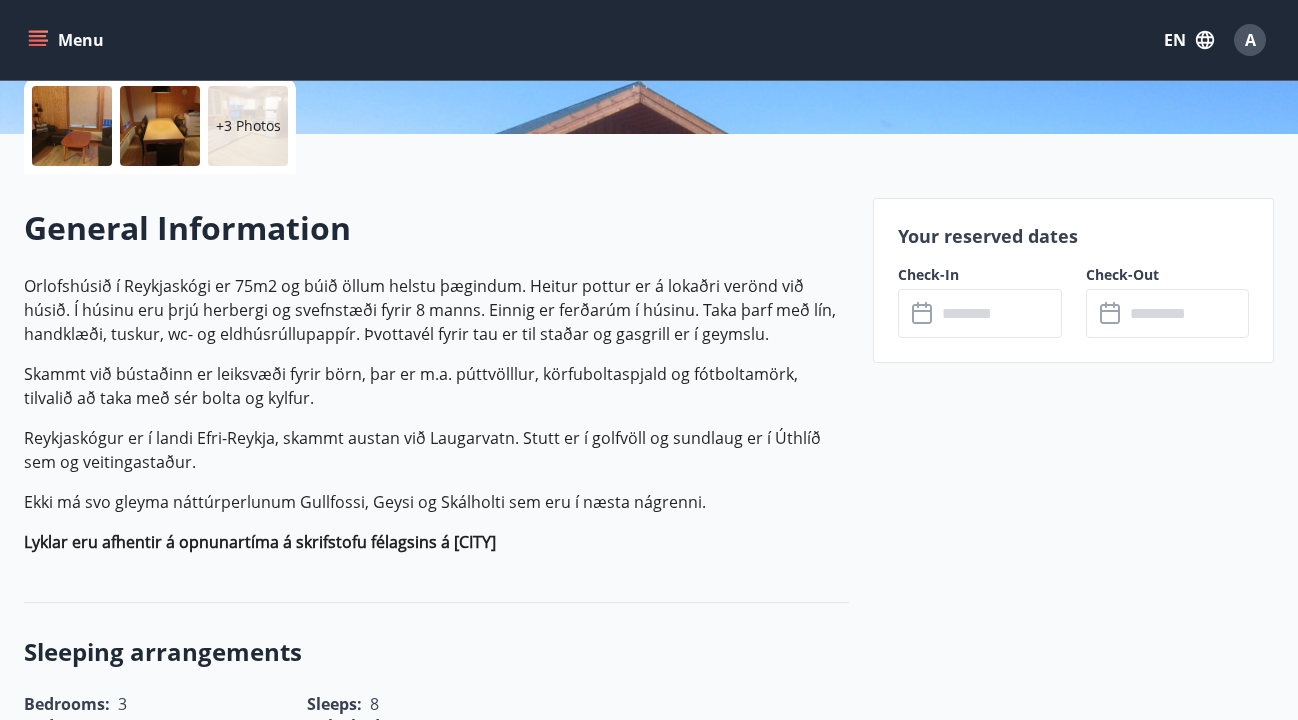 scroll, scrollTop: 509, scrollLeft: 0, axis: vertical 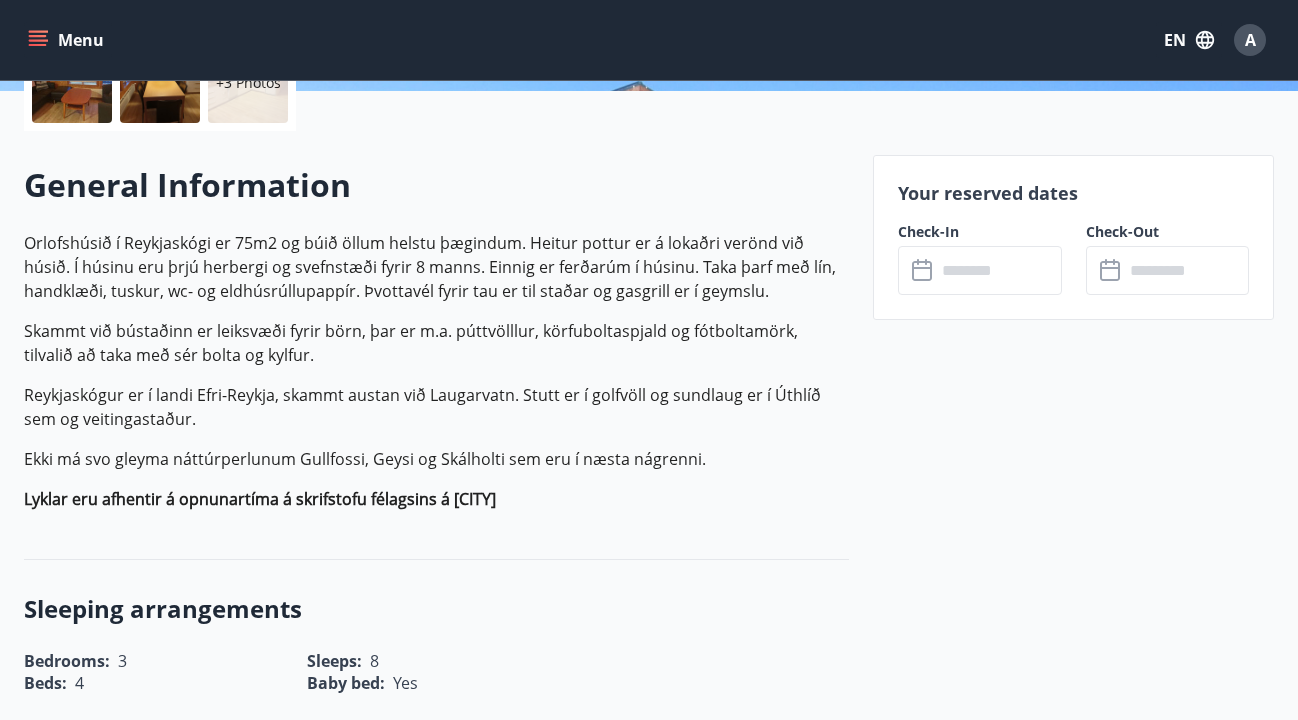 click at bounding box center [998, 270] 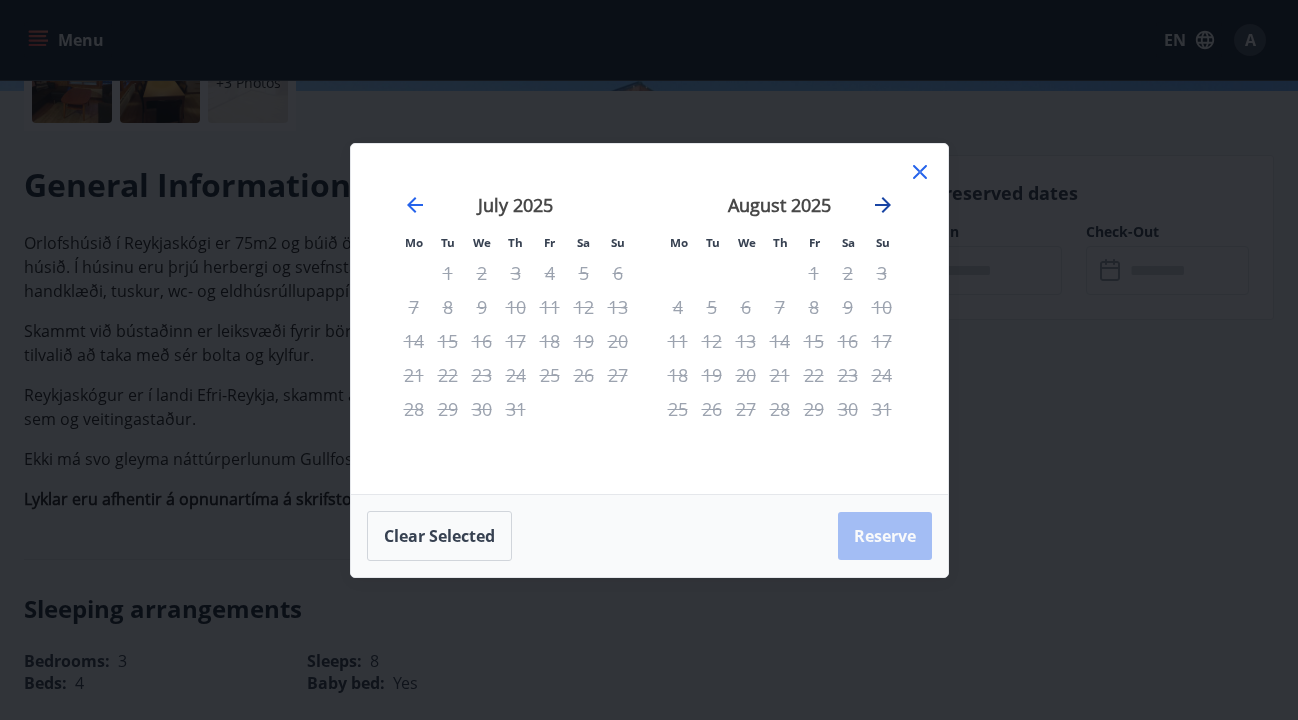 click 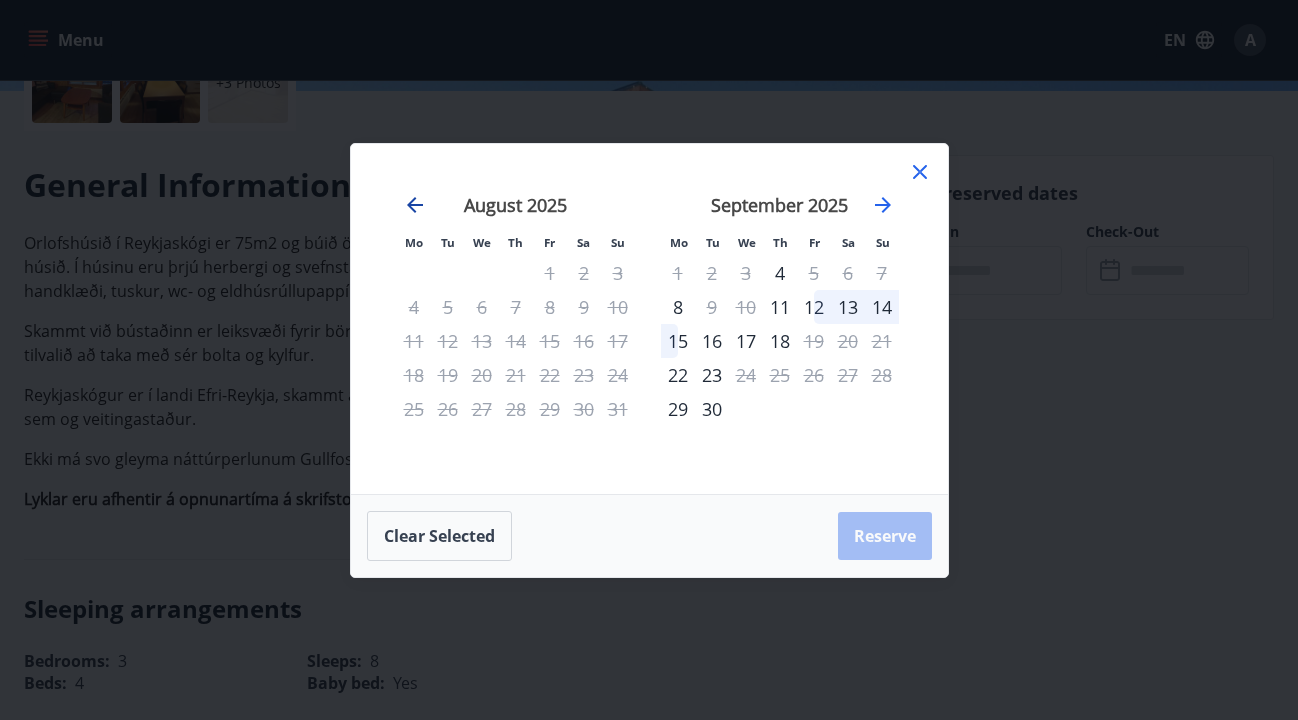 click 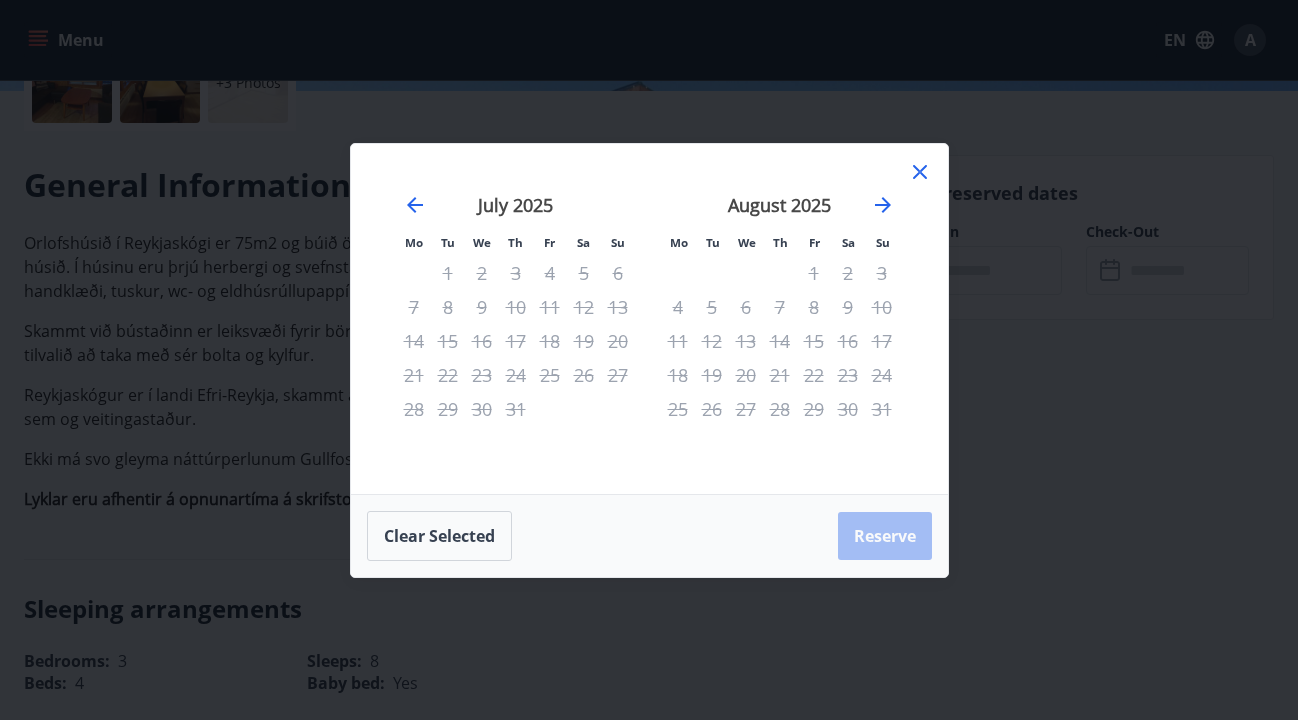 click 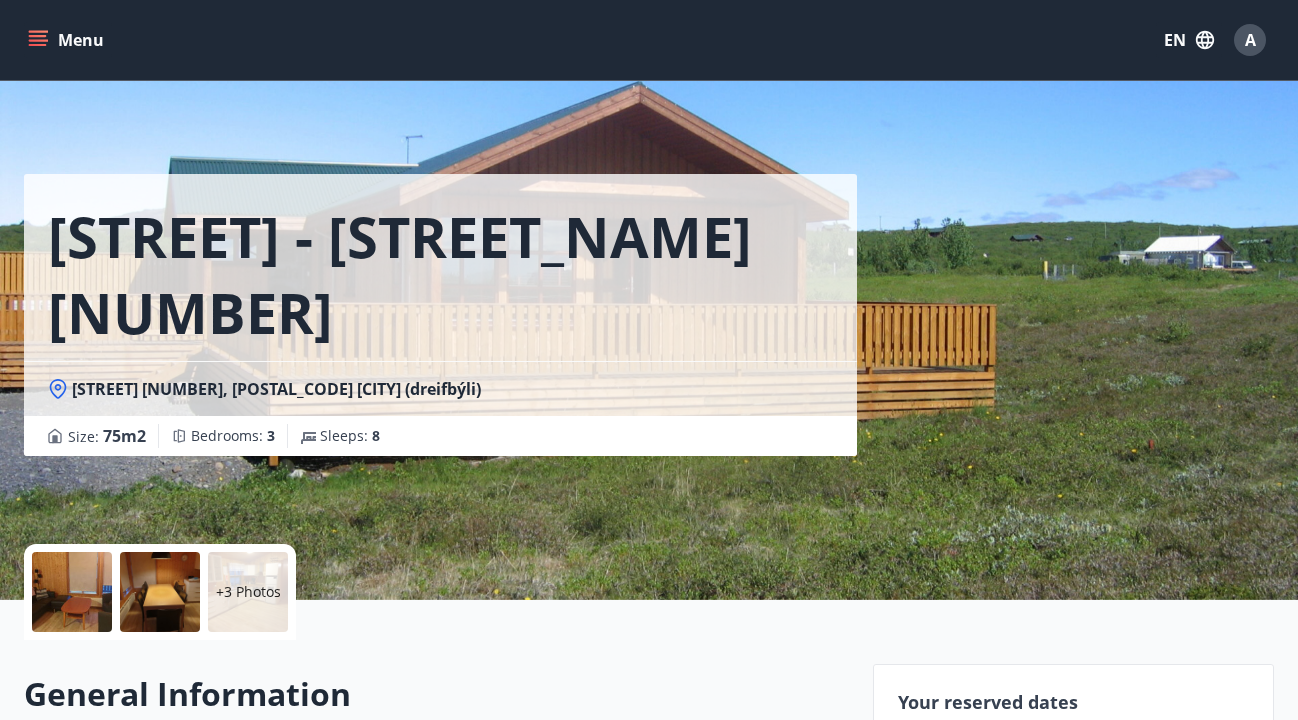 scroll, scrollTop: 0, scrollLeft: 0, axis: both 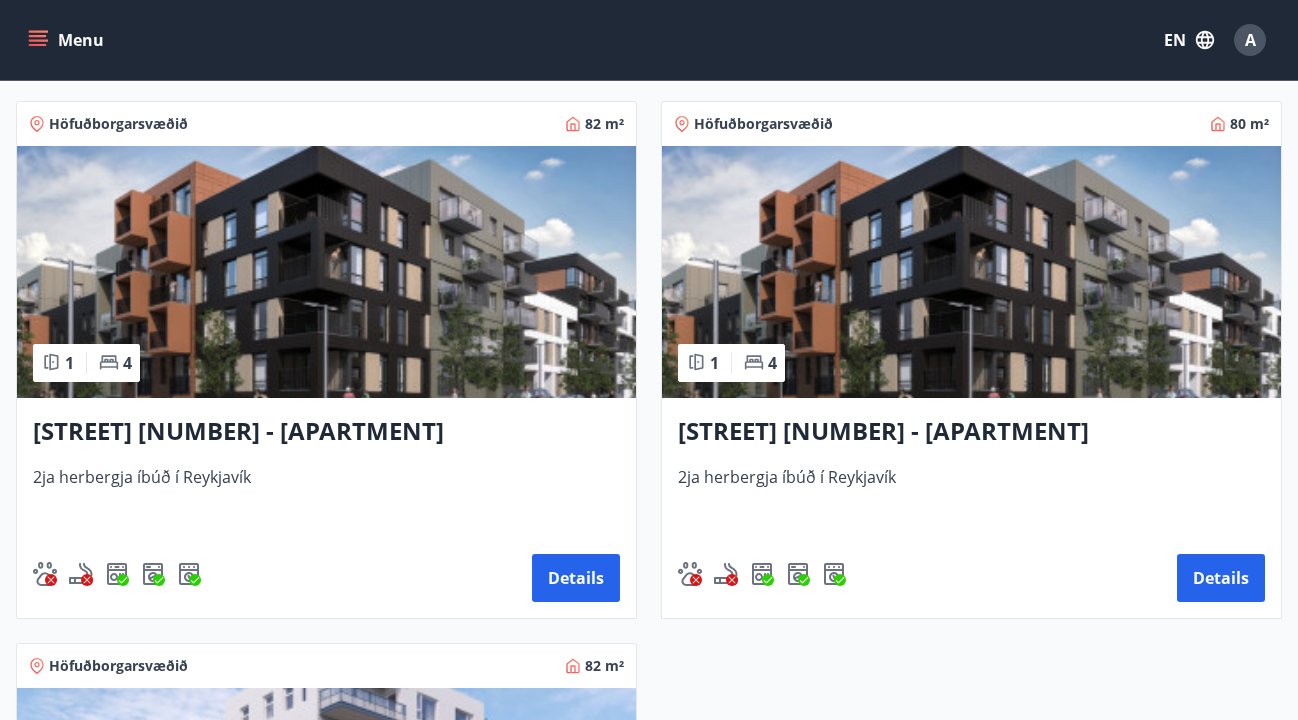 click on "2ja herbergja íbúð í Reykjavík" at bounding box center (326, 499) 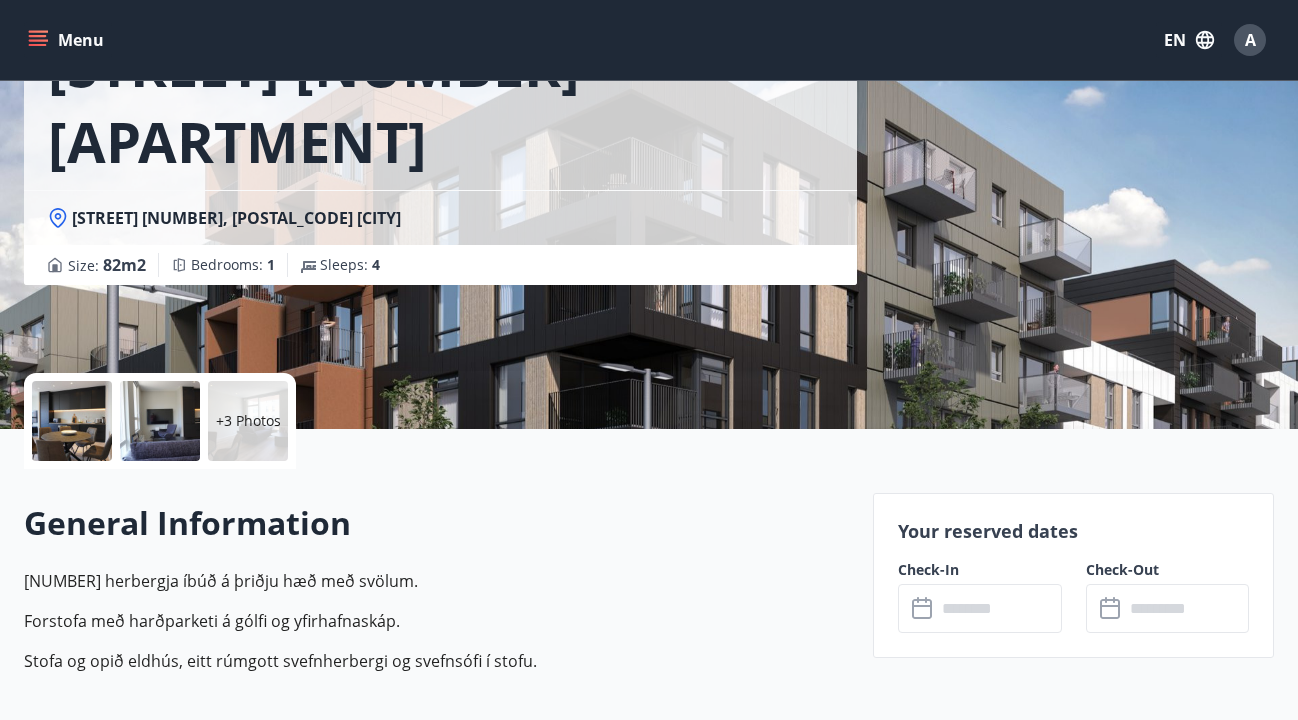 scroll, scrollTop: 211, scrollLeft: 0, axis: vertical 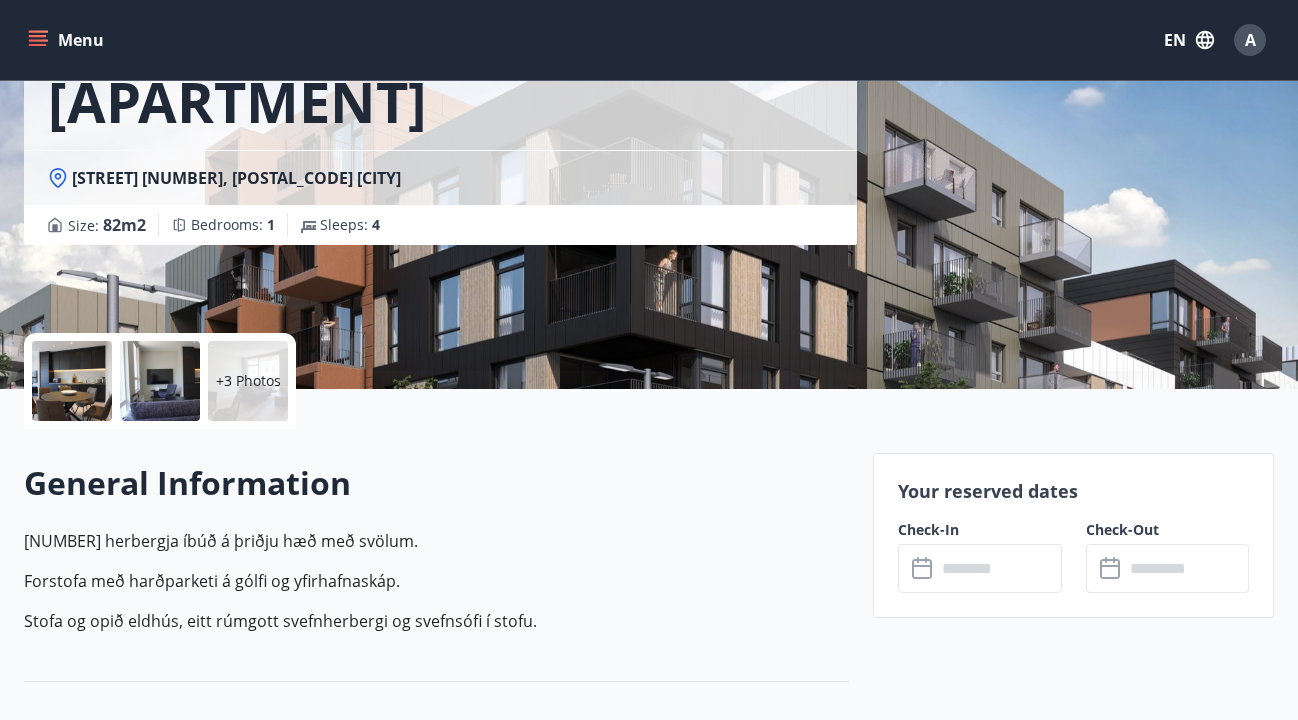 click at bounding box center (998, 568) 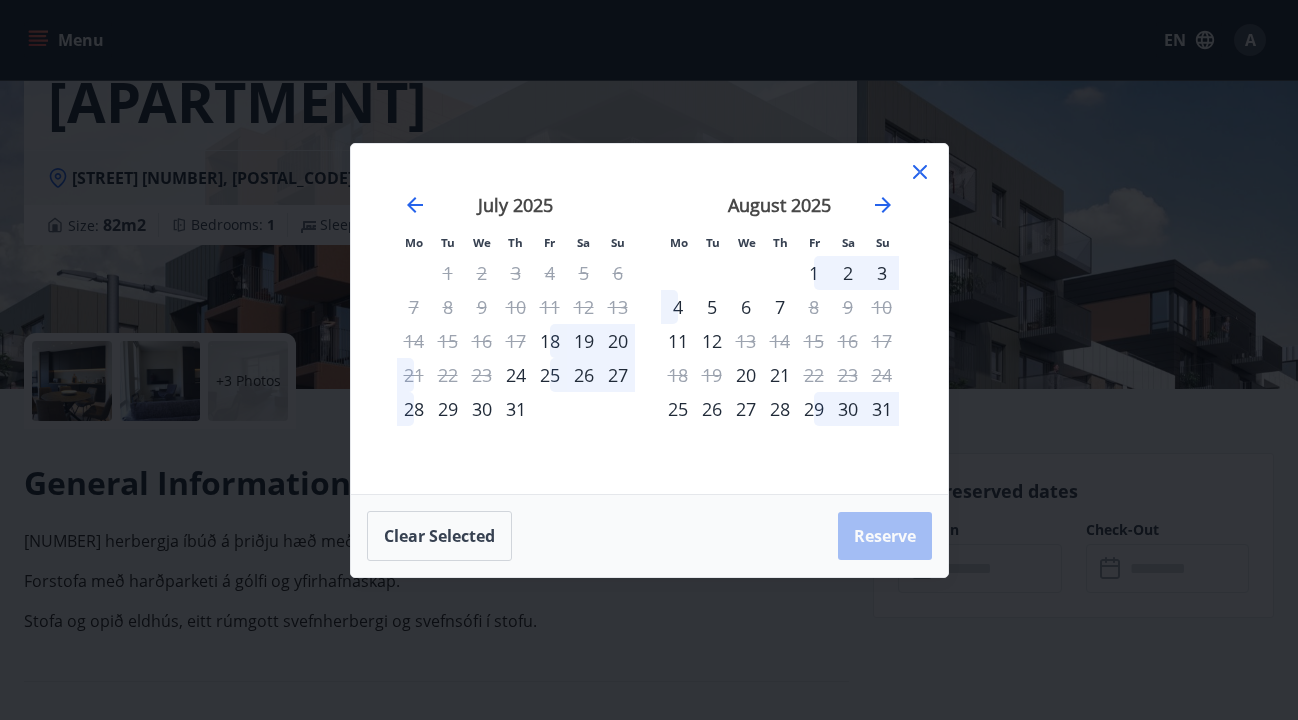click 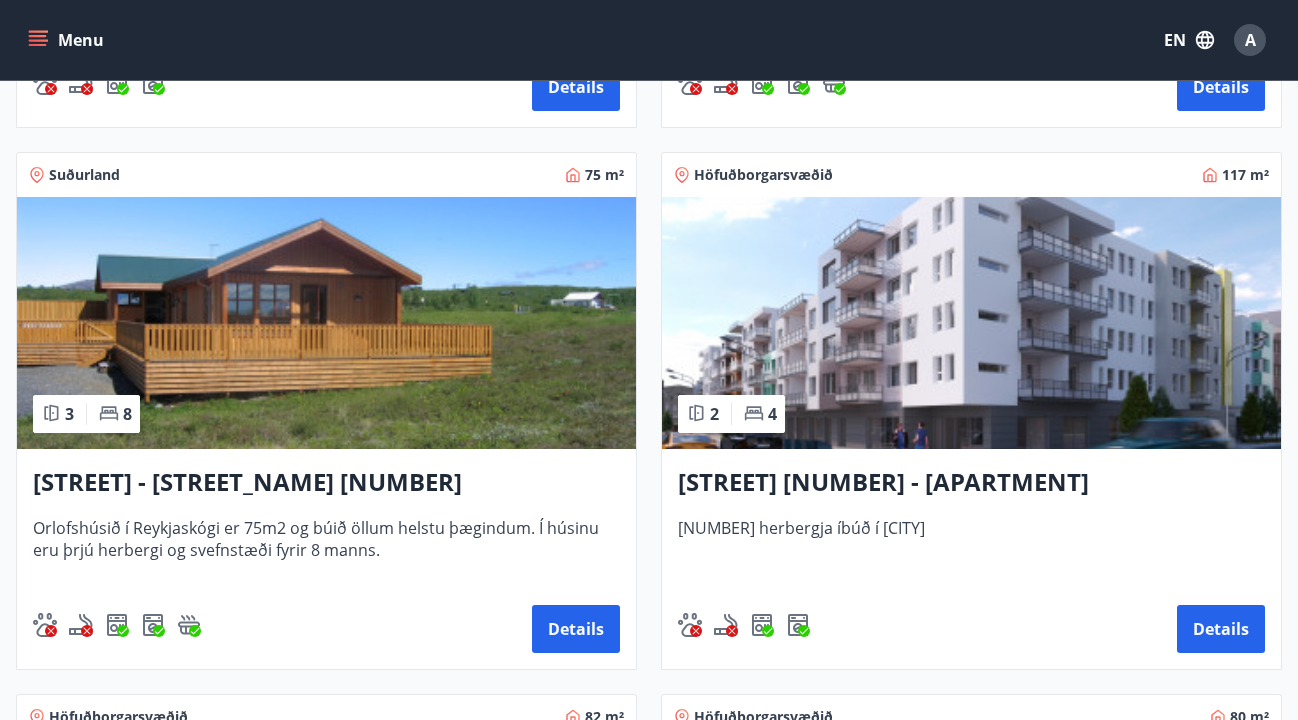 scroll, scrollTop: 855, scrollLeft: 0, axis: vertical 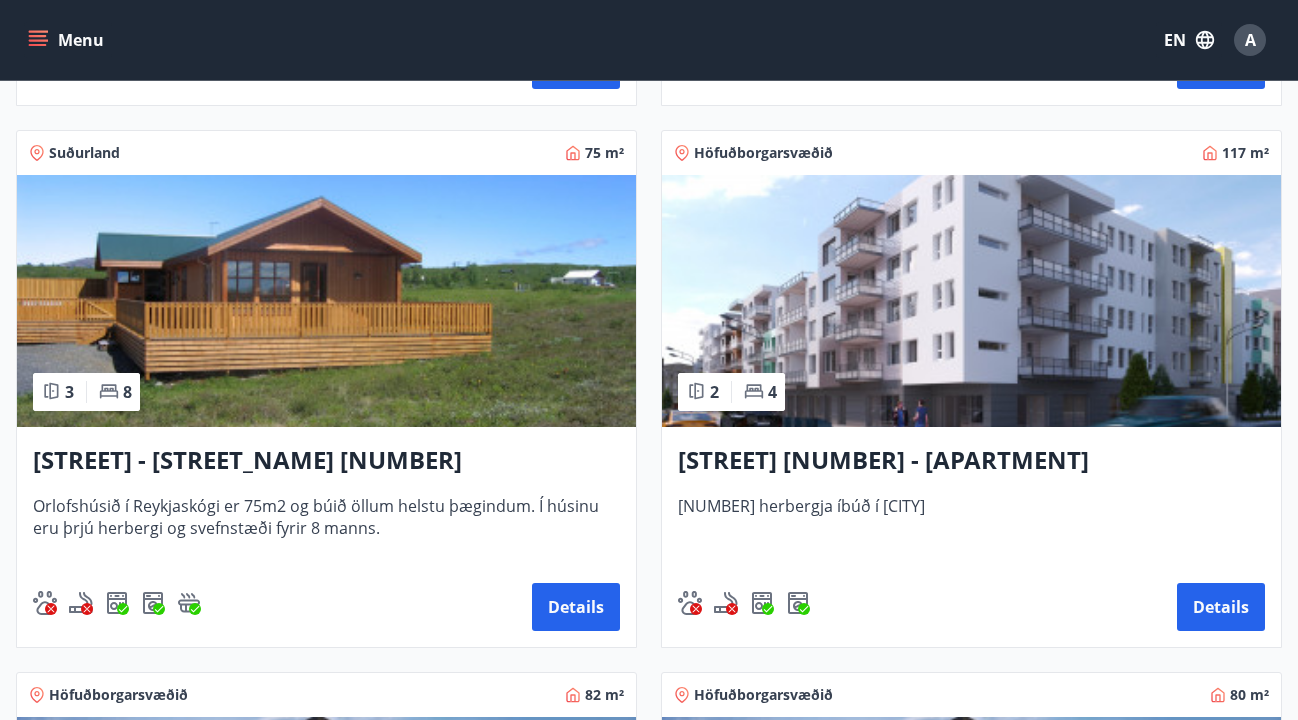 click on "[STREET] [NUMBER] - [APARTMENT]" at bounding box center [971, 461] 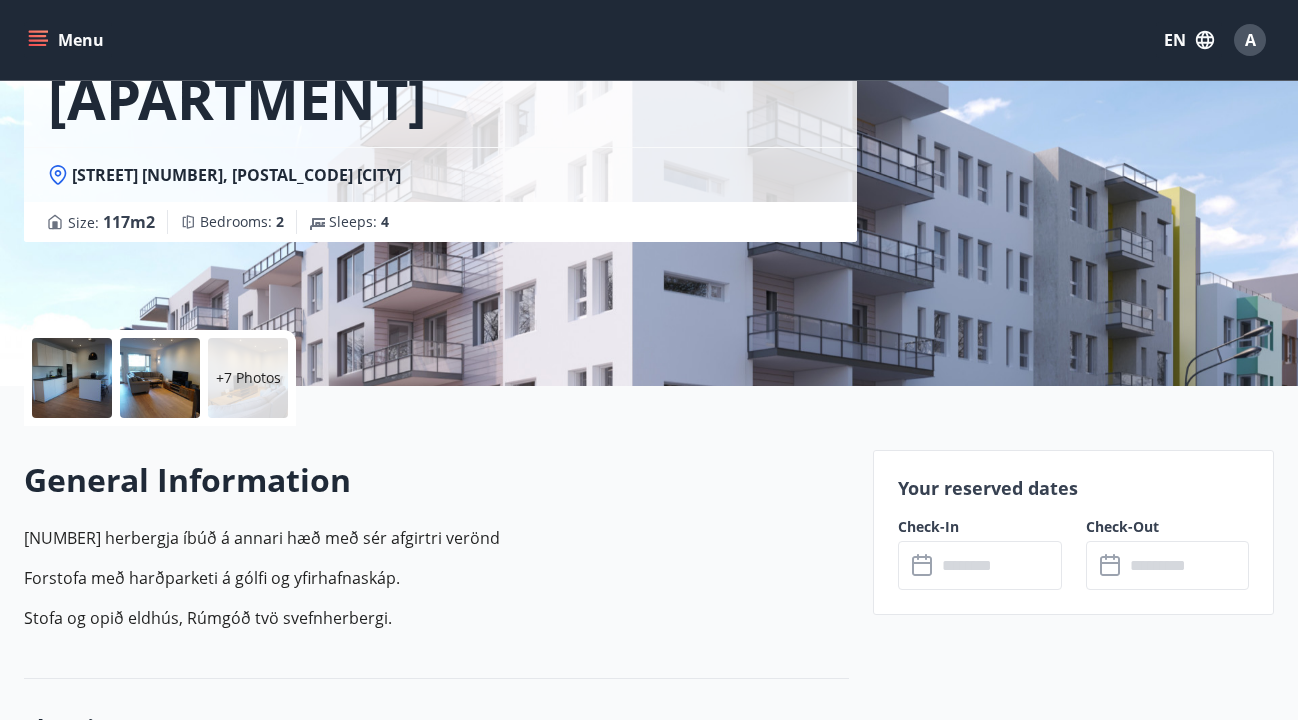 scroll, scrollTop: 217, scrollLeft: 0, axis: vertical 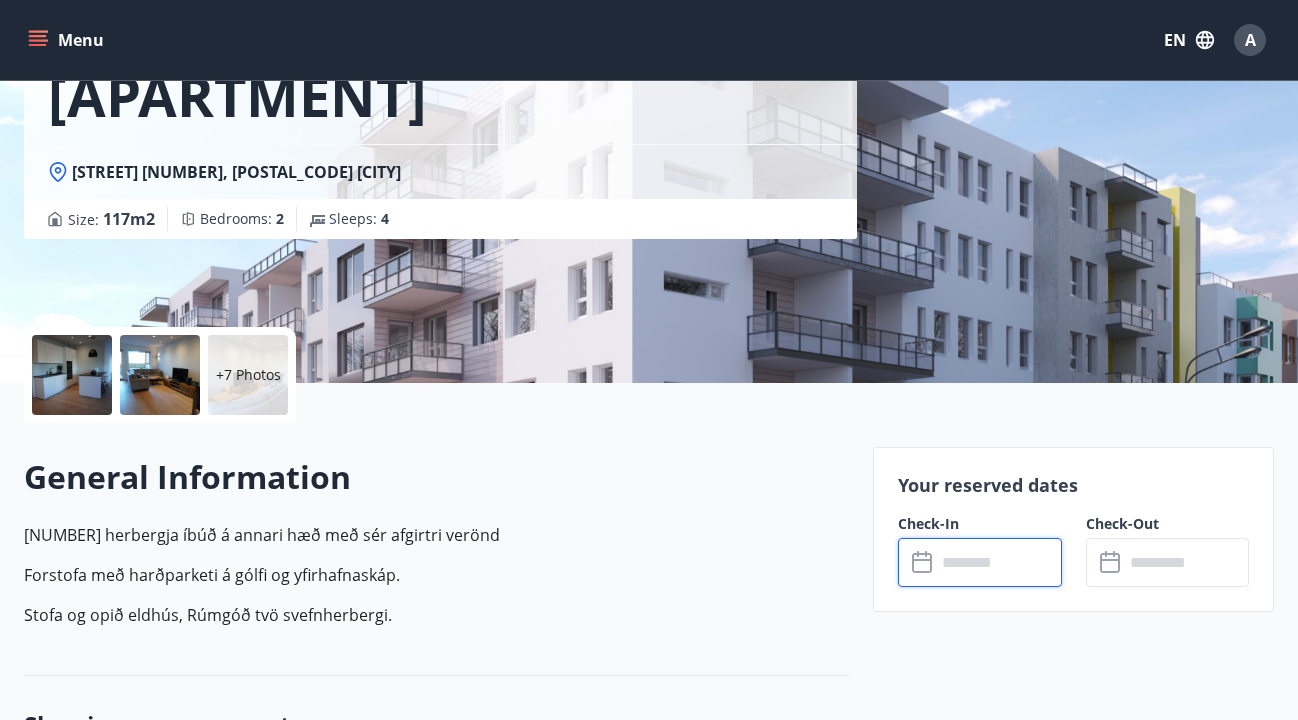 click at bounding box center [998, 562] 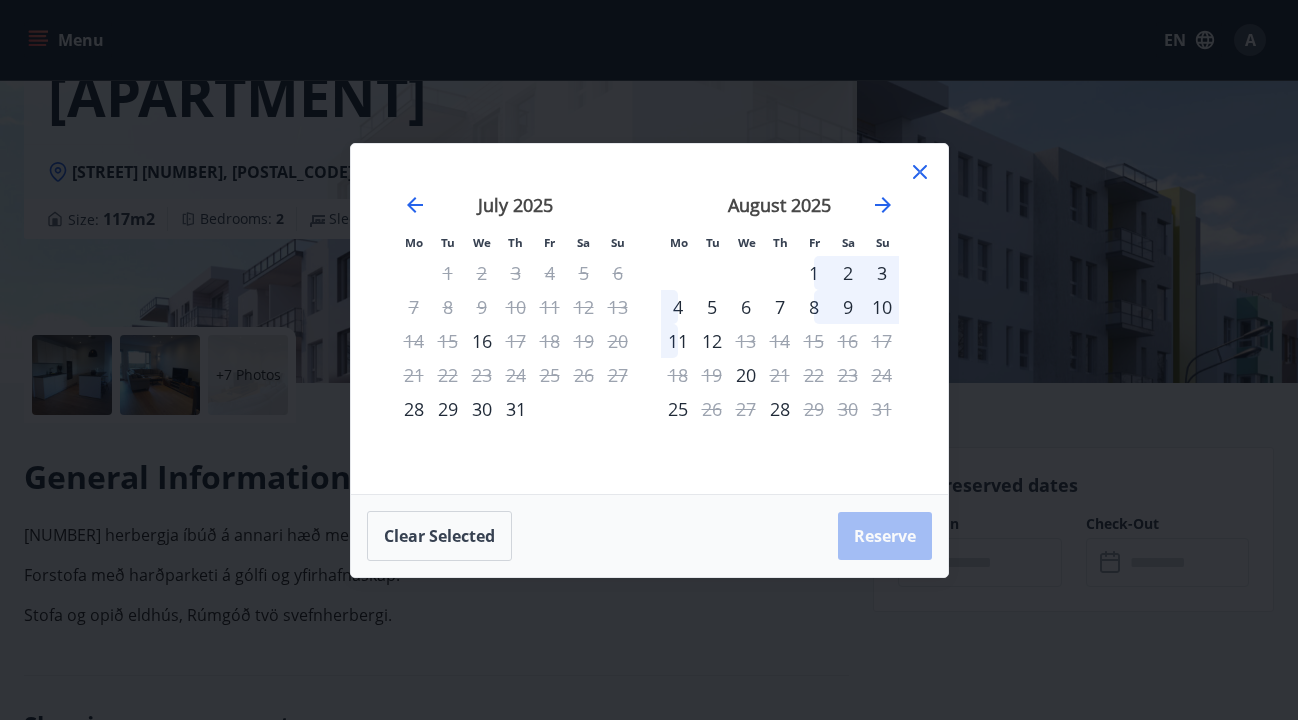 click on "10" at bounding box center [882, 307] 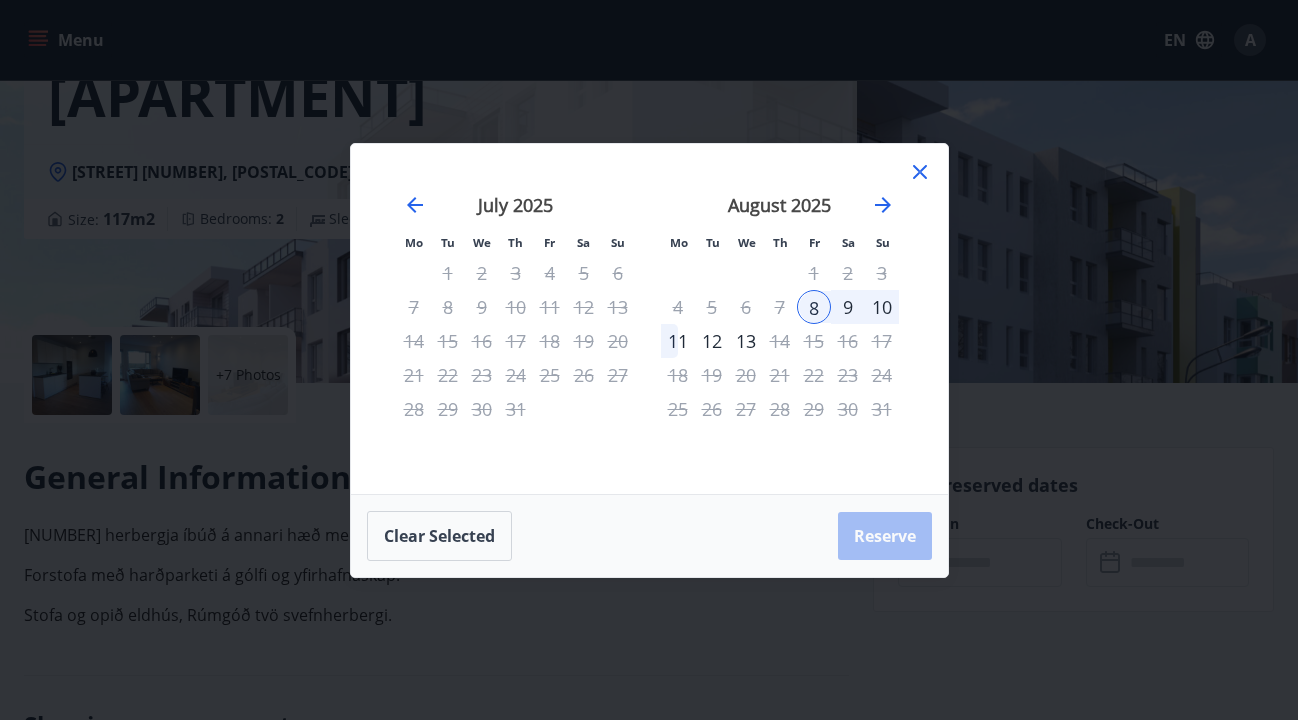 click on "11" at bounding box center (678, 341) 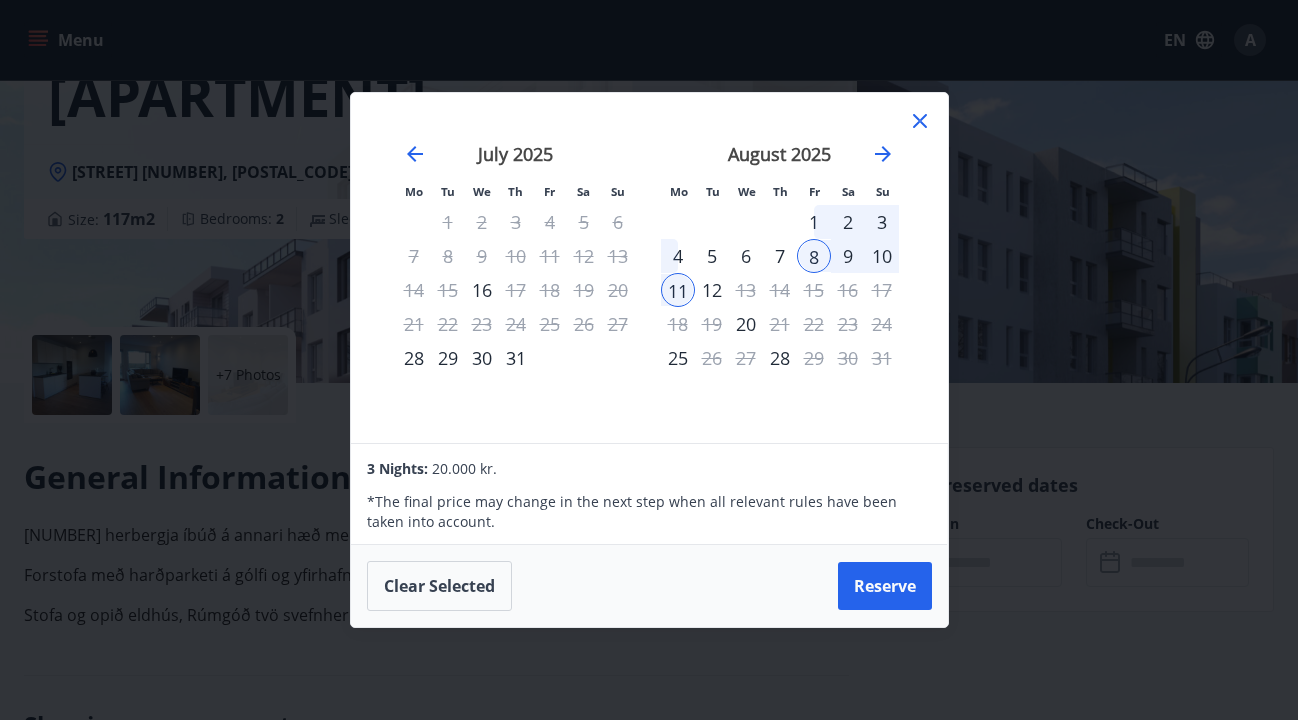click on "10" at bounding box center (882, 256) 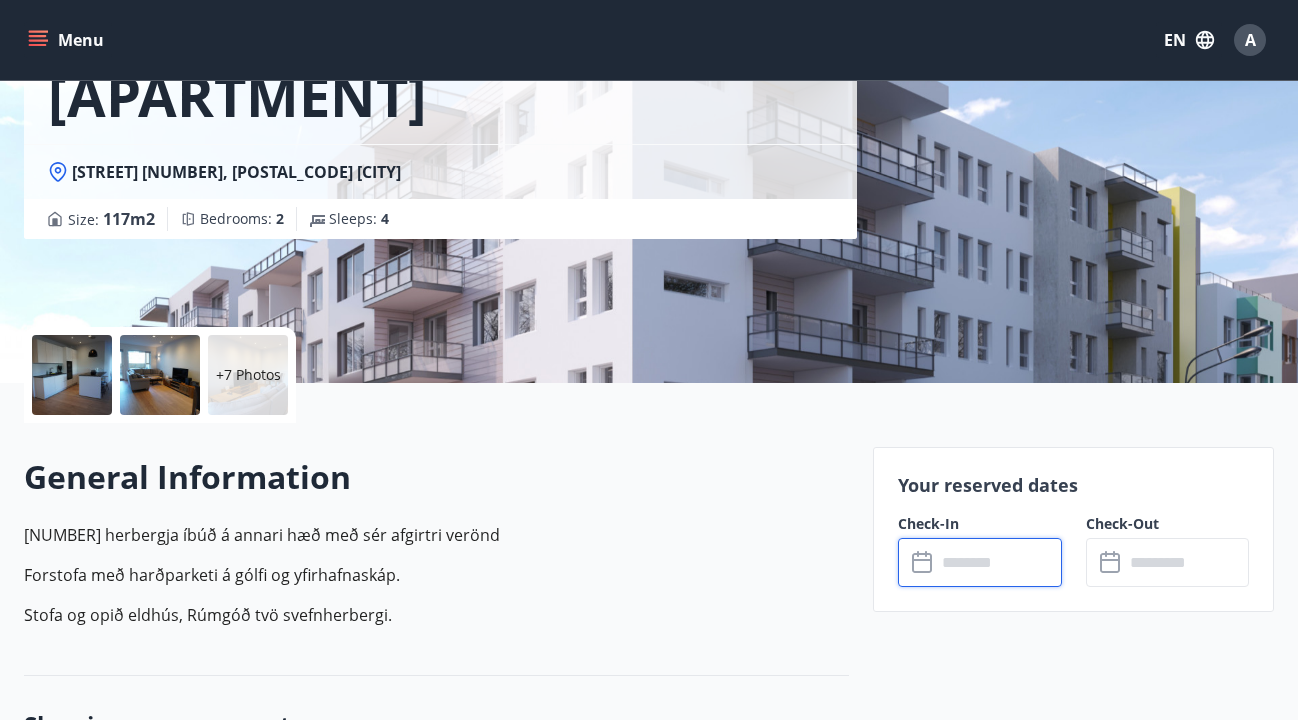 click at bounding box center [998, 562] 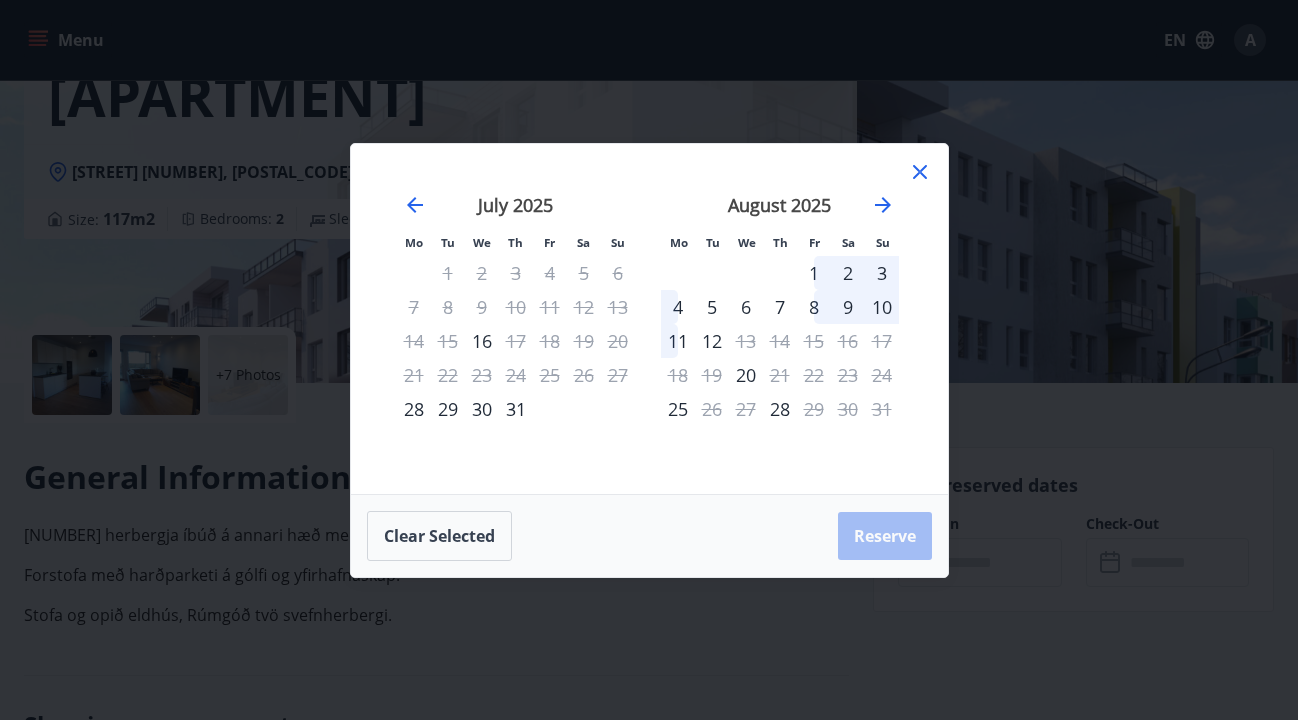 click on "10" at bounding box center [882, 307] 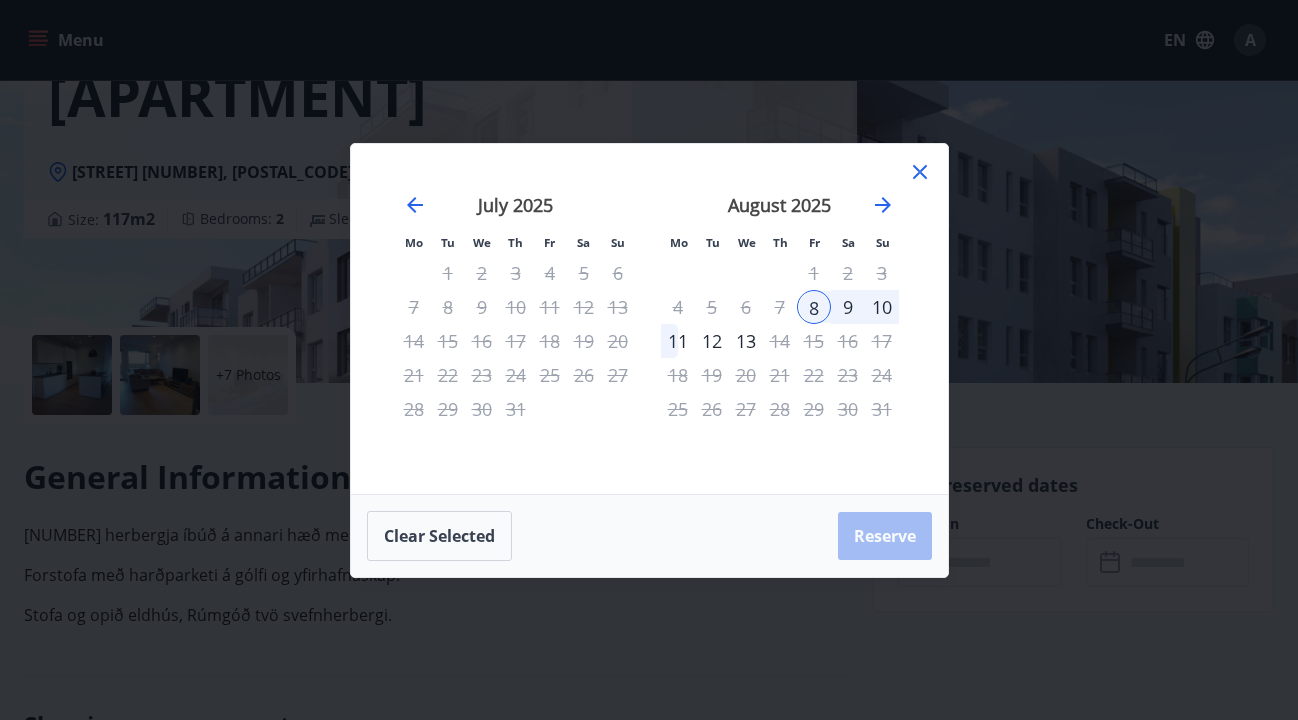 click 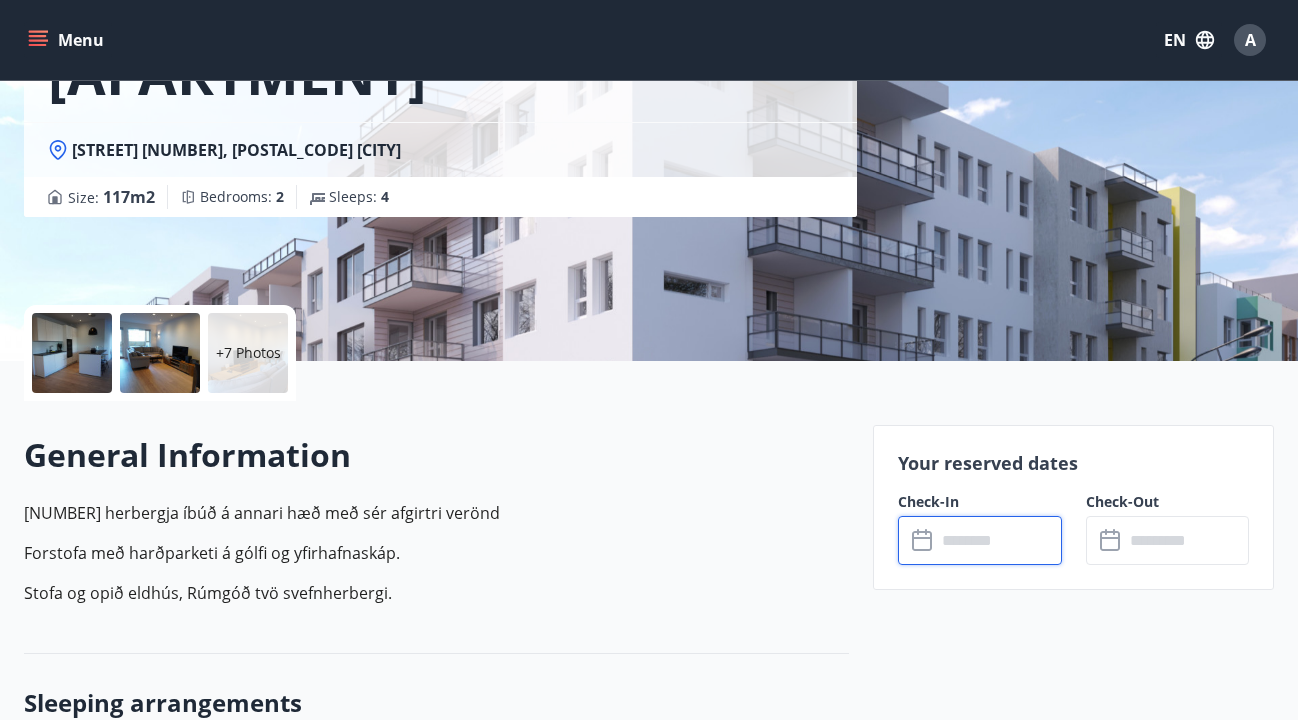 scroll, scrollTop: 243, scrollLeft: 0, axis: vertical 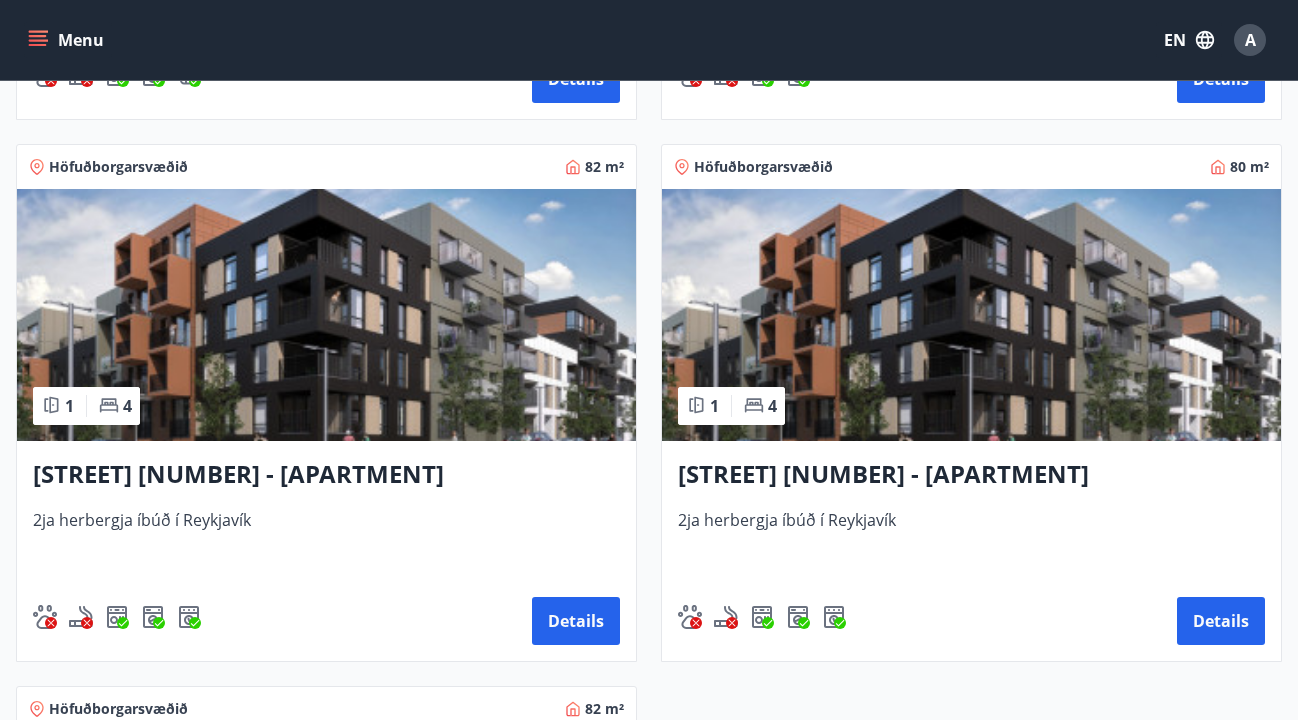 click at bounding box center (326, 315) 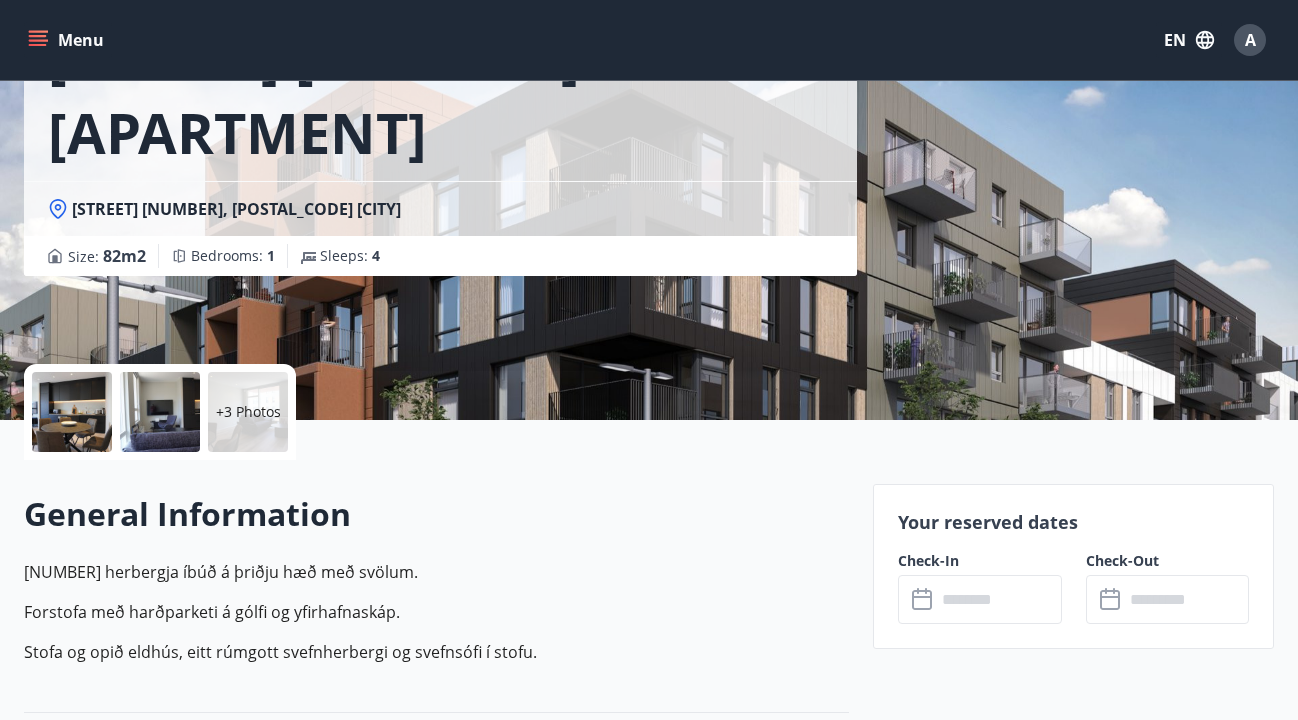 scroll, scrollTop: 240, scrollLeft: 0, axis: vertical 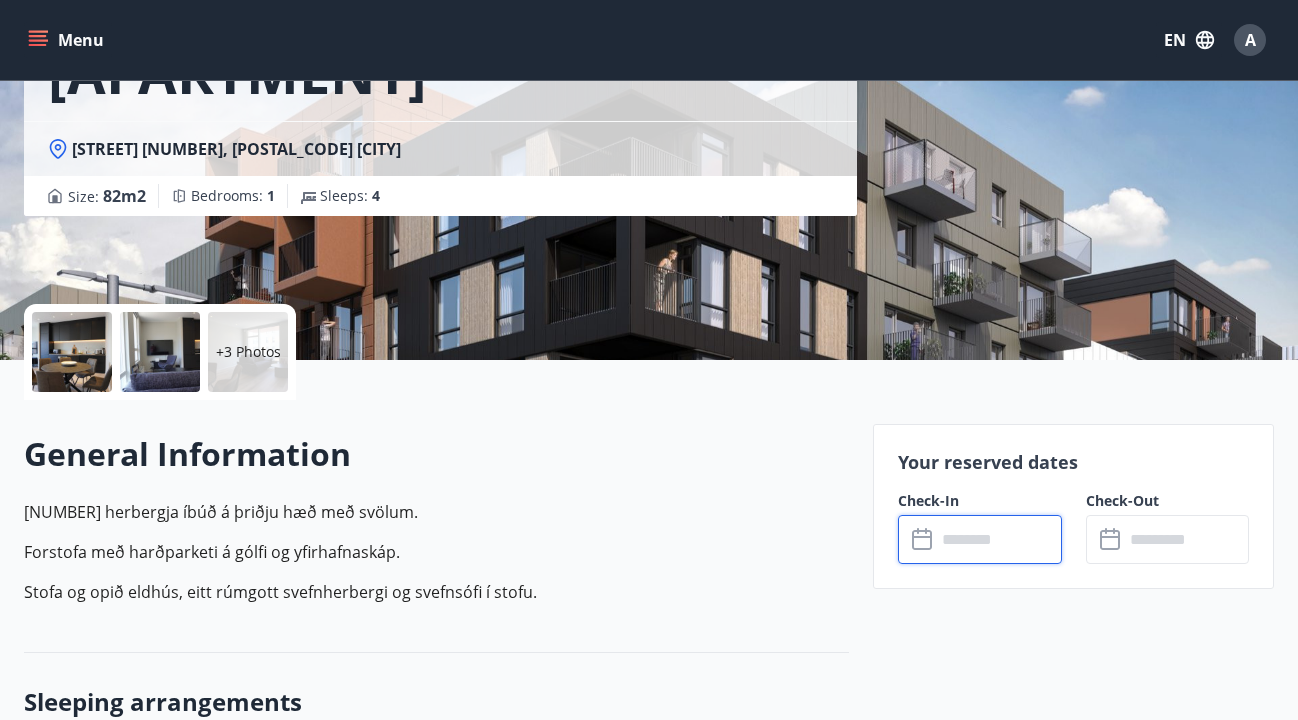 click at bounding box center (998, 539) 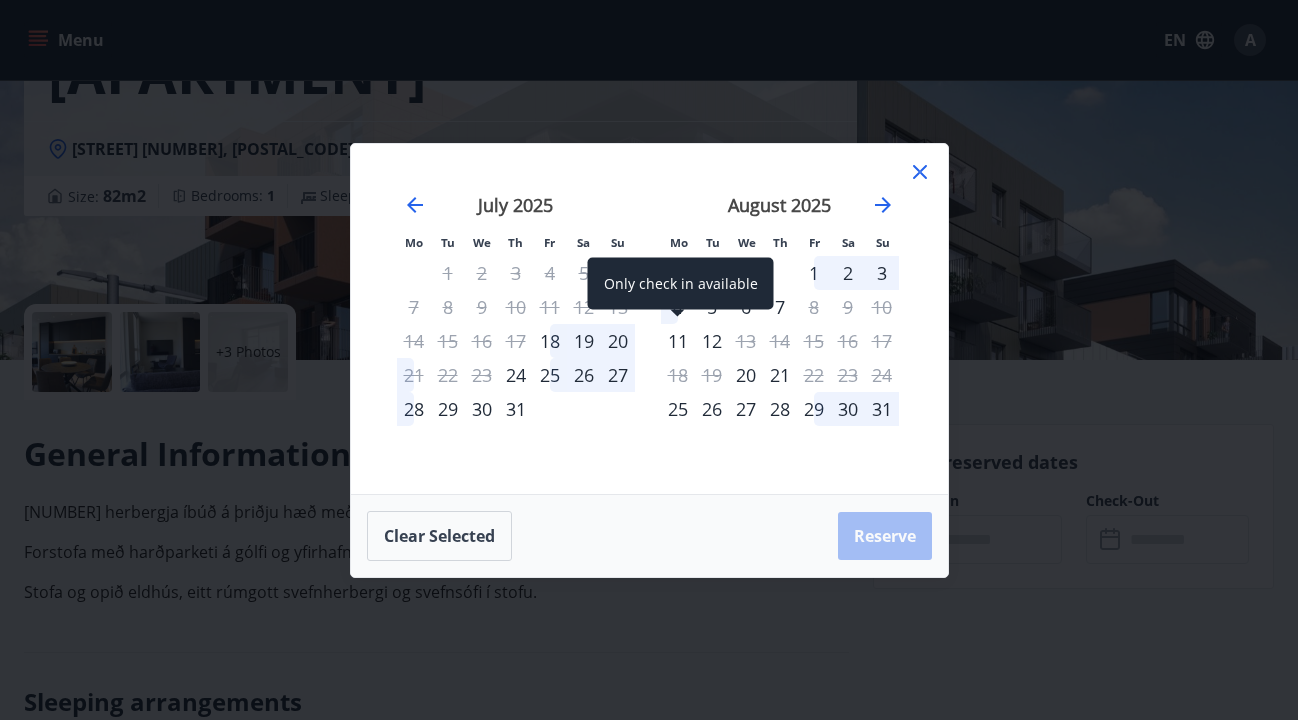 click on "11" at bounding box center (678, 341) 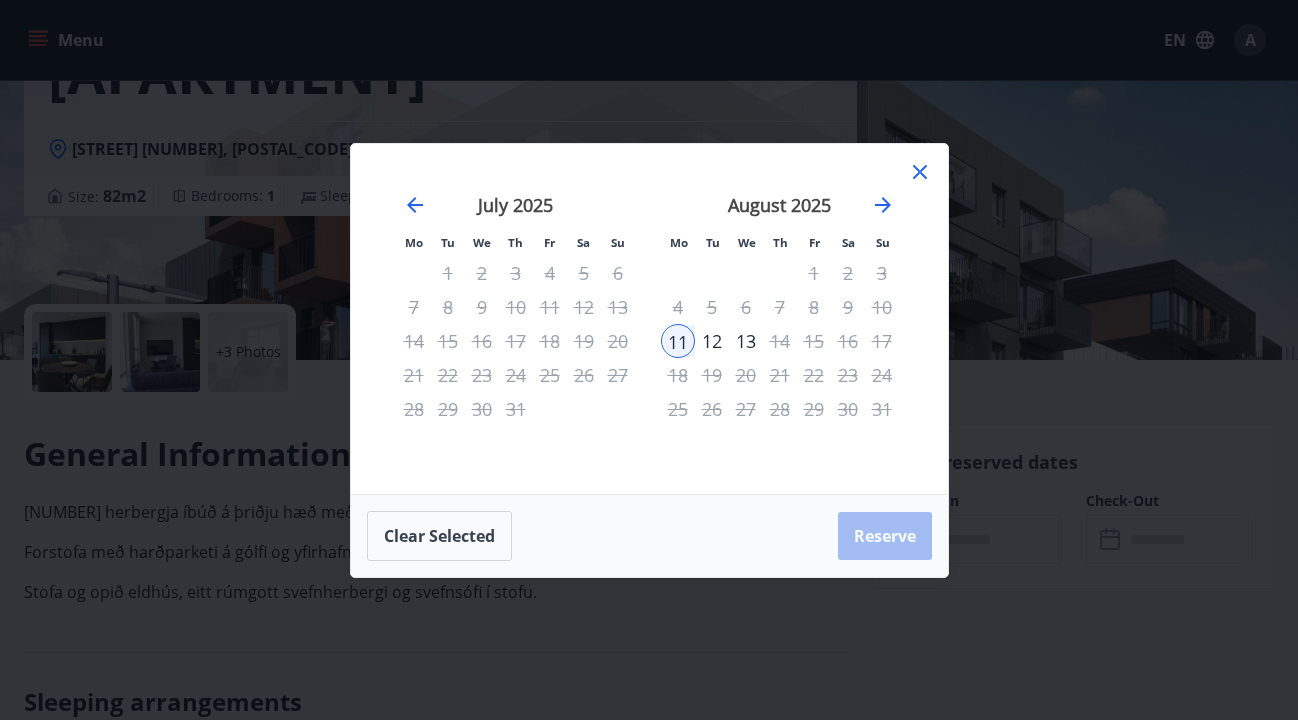click on "12" at bounding box center (712, 341) 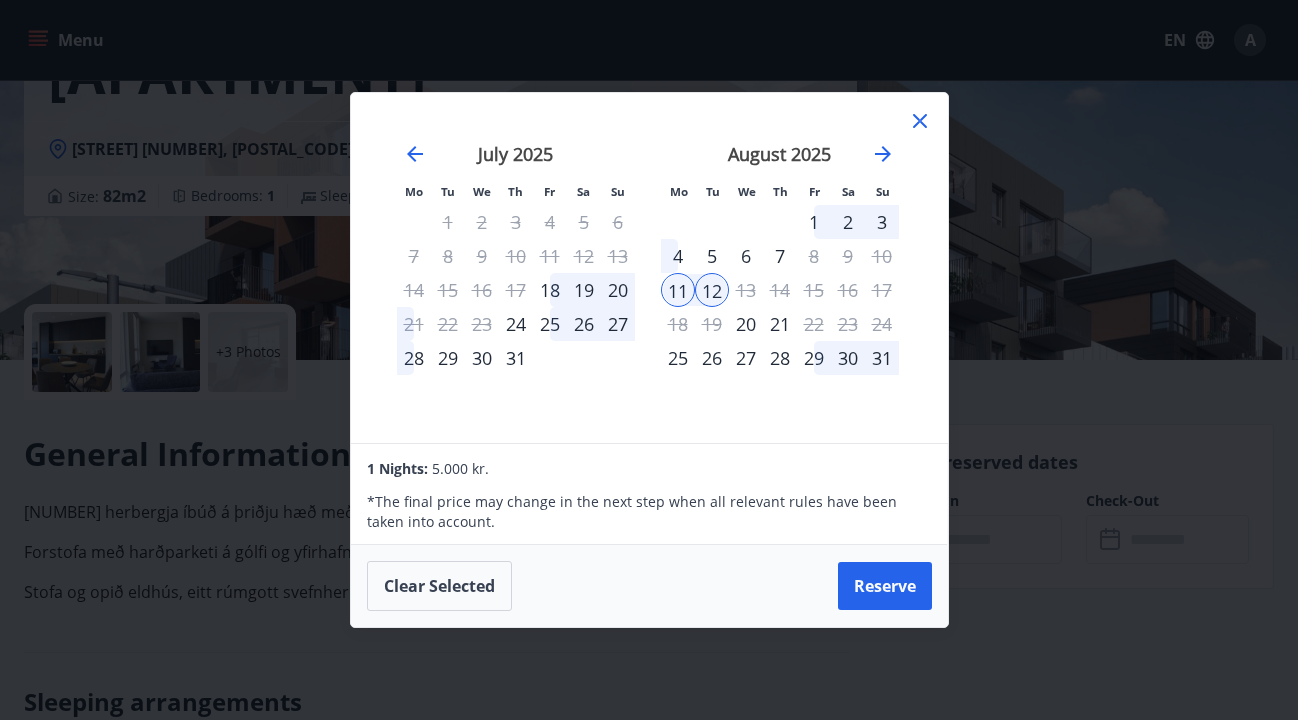 click 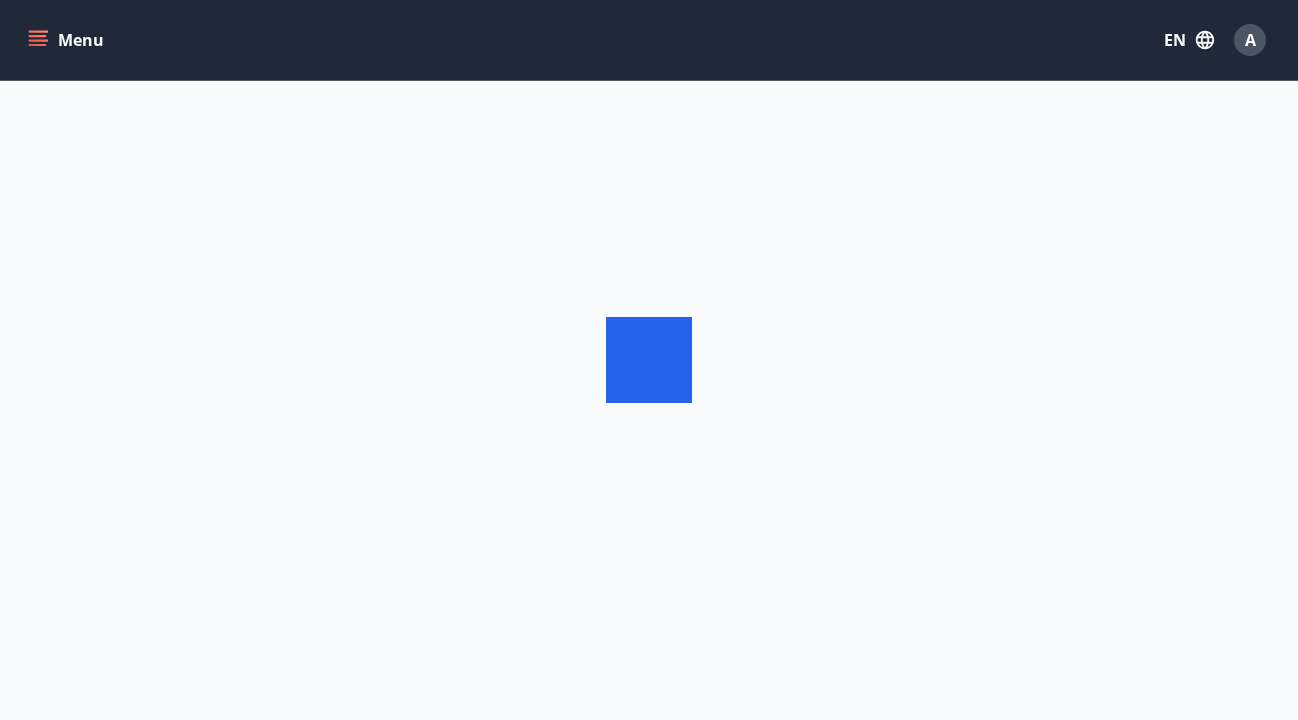 scroll, scrollTop: 0, scrollLeft: 0, axis: both 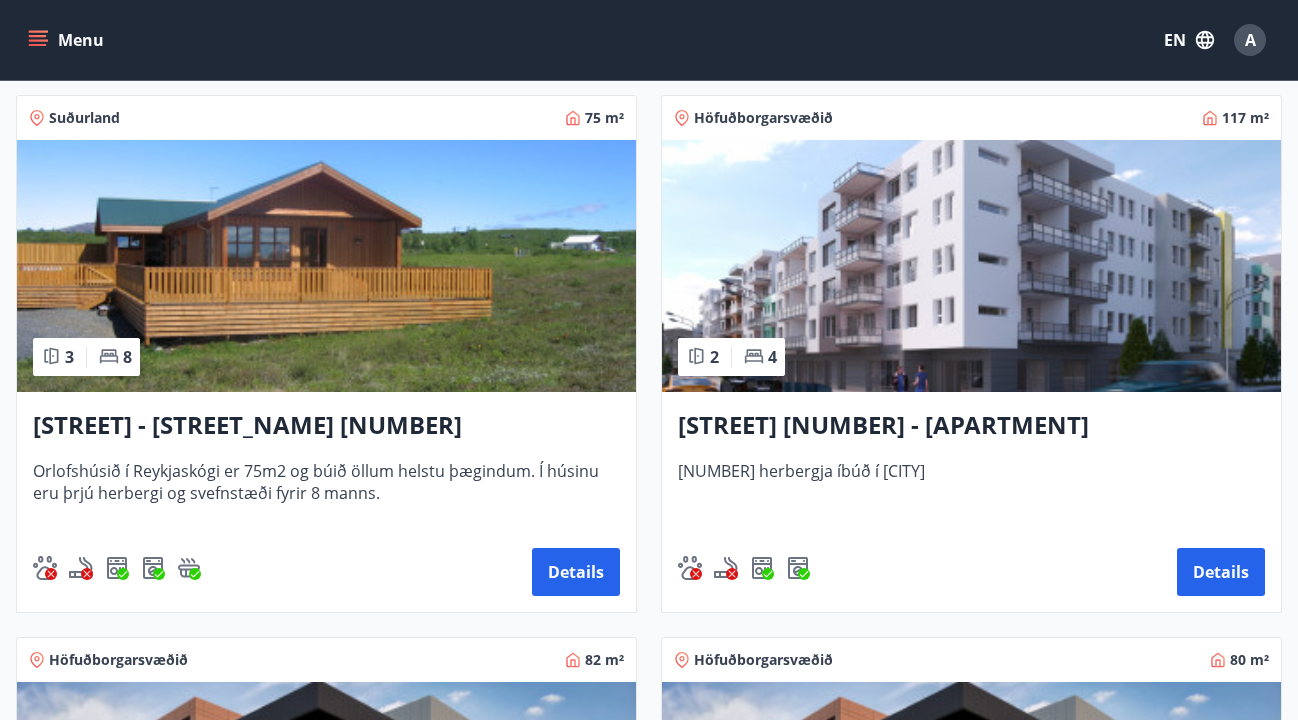 click at bounding box center (971, 266) 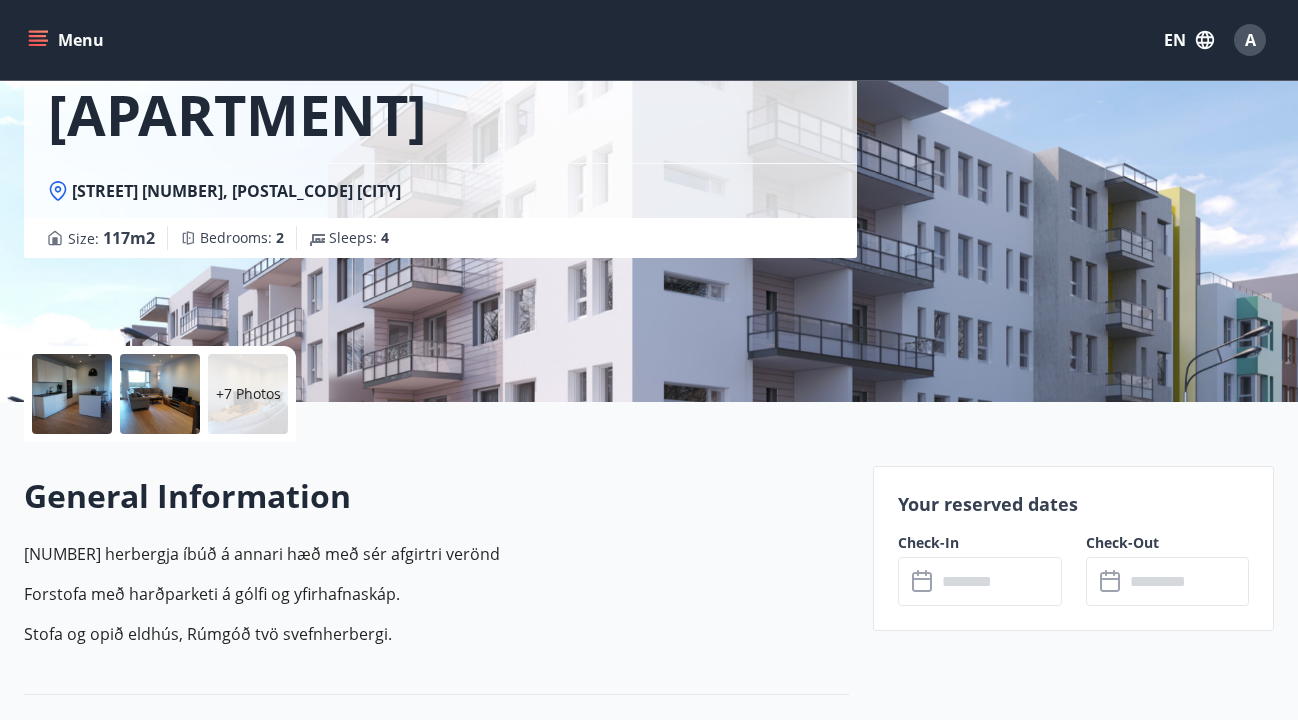 scroll, scrollTop: 199, scrollLeft: 0, axis: vertical 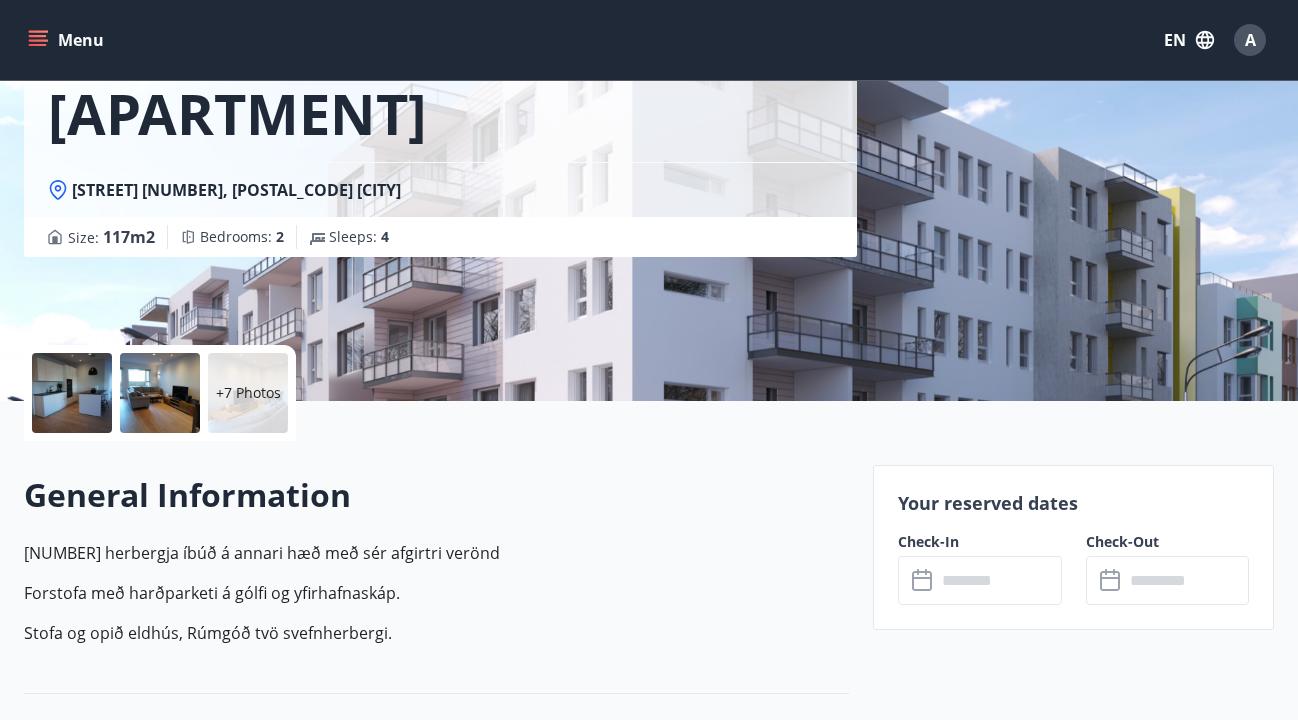 click at bounding box center (998, 580) 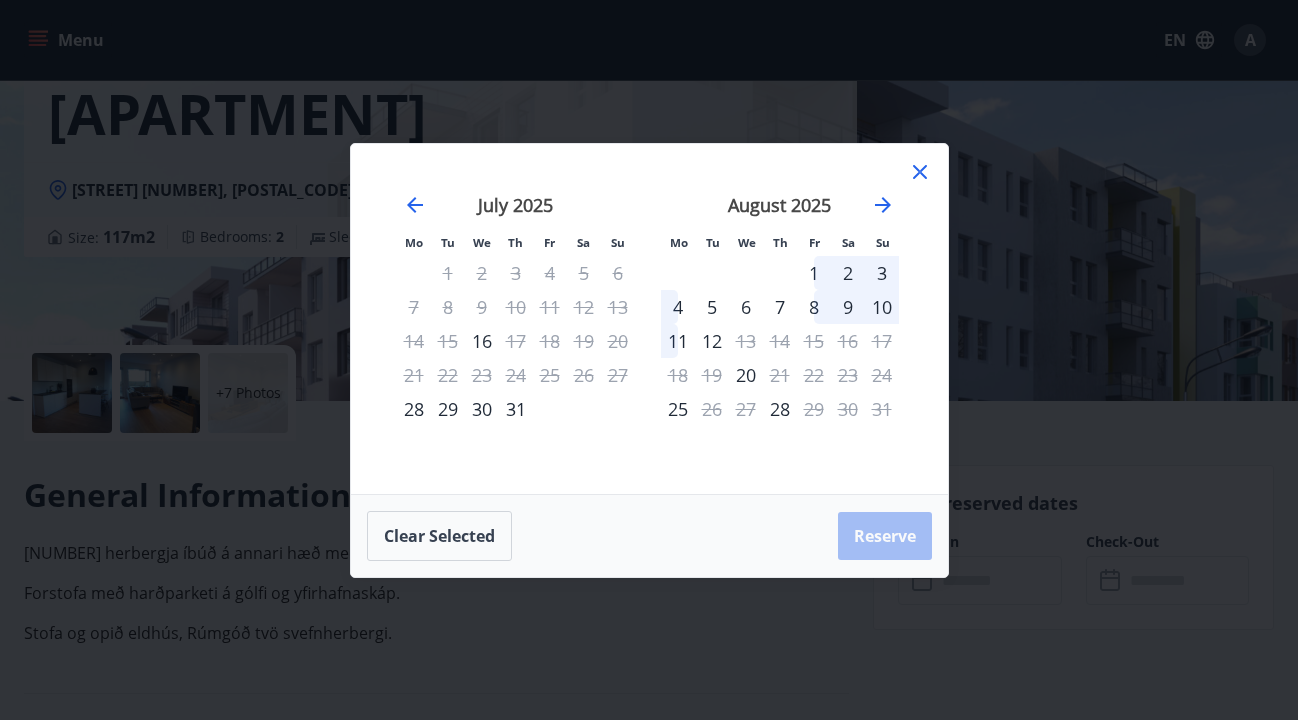 click on "10" at bounding box center (882, 307) 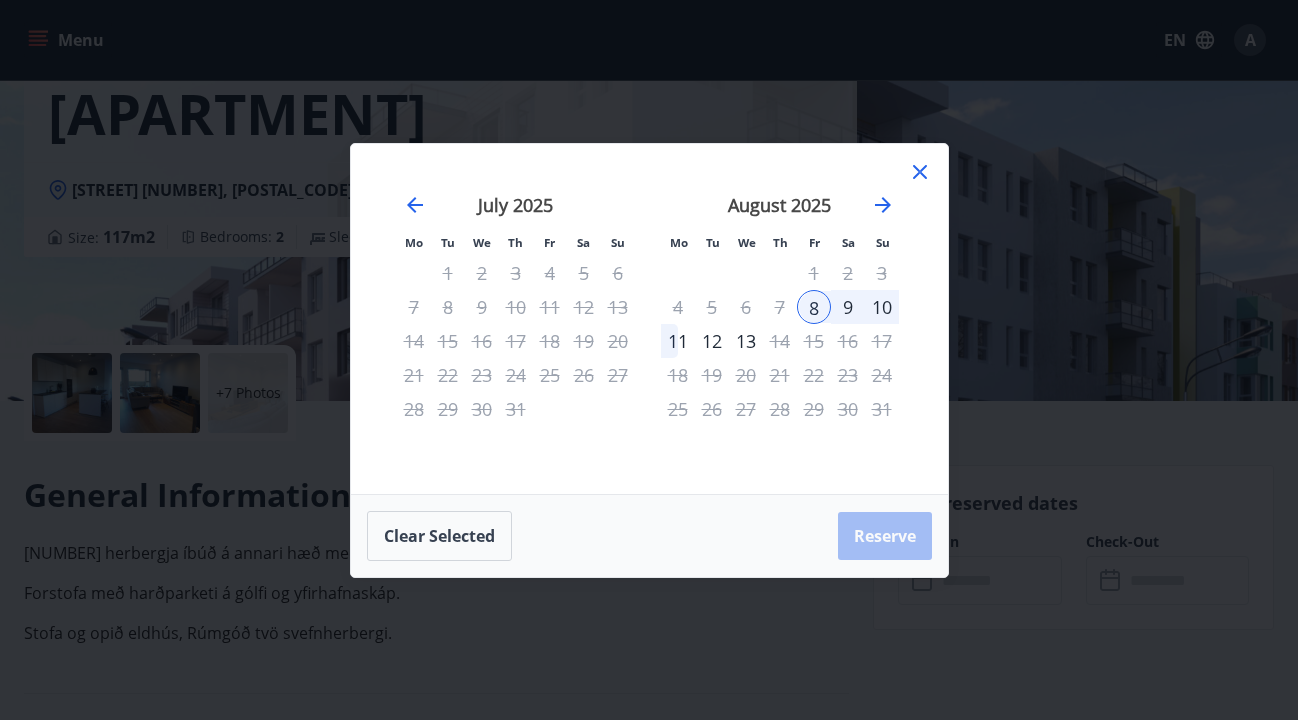 click on "10" at bounding box center (882, 307) 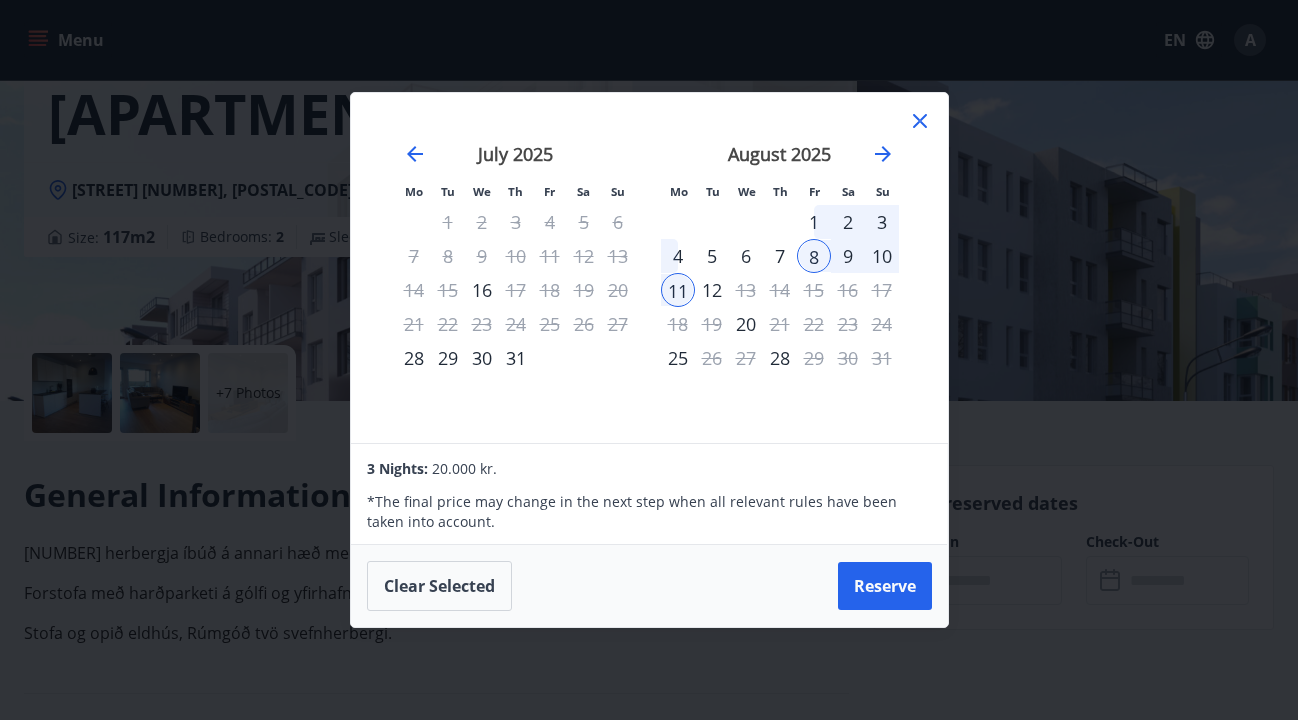 click on "10" at bounding box center [882, 256] 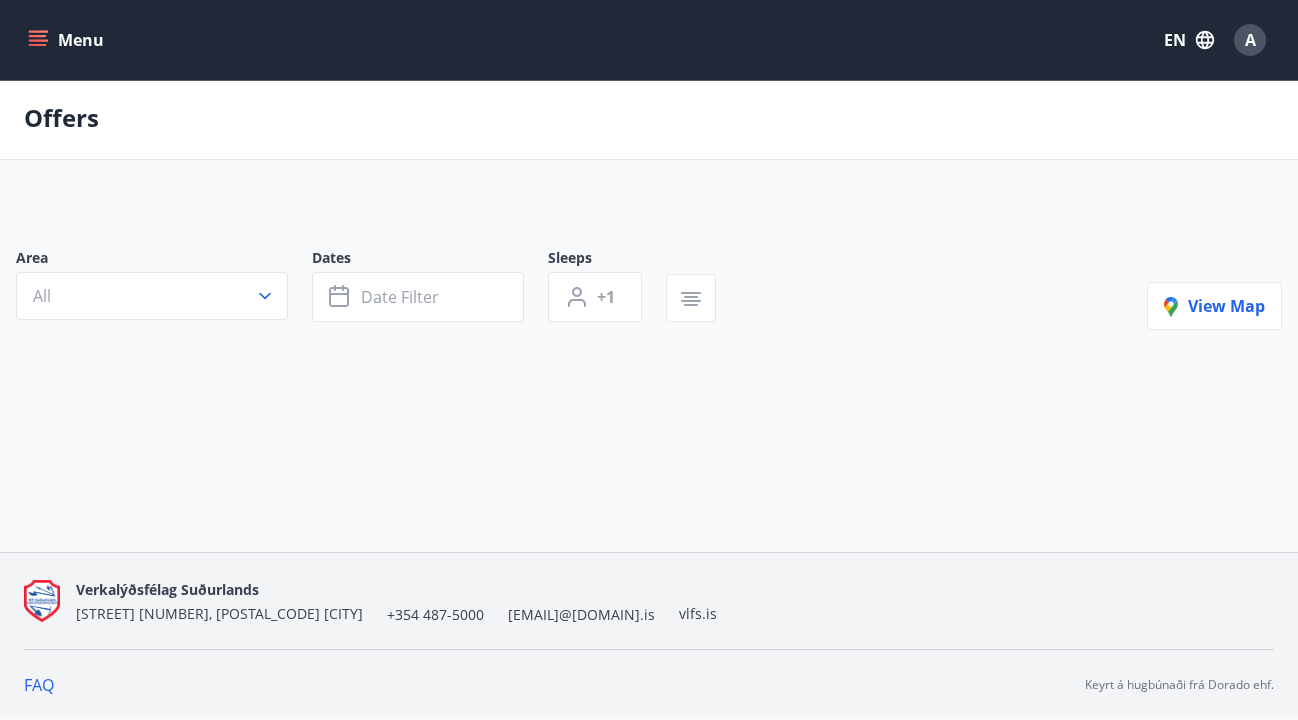 scroll, scrollTop: 0, scrollLeft: 0, axis: both 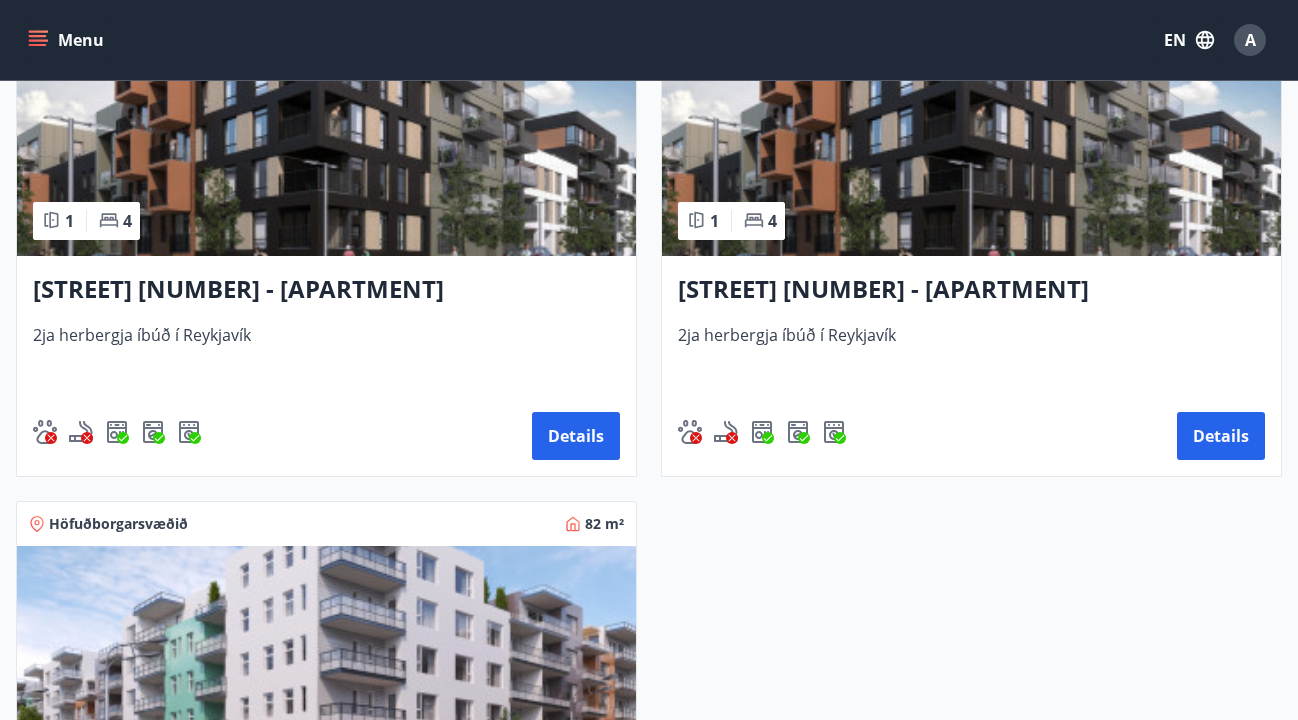 click at bounding box center [971, 130] 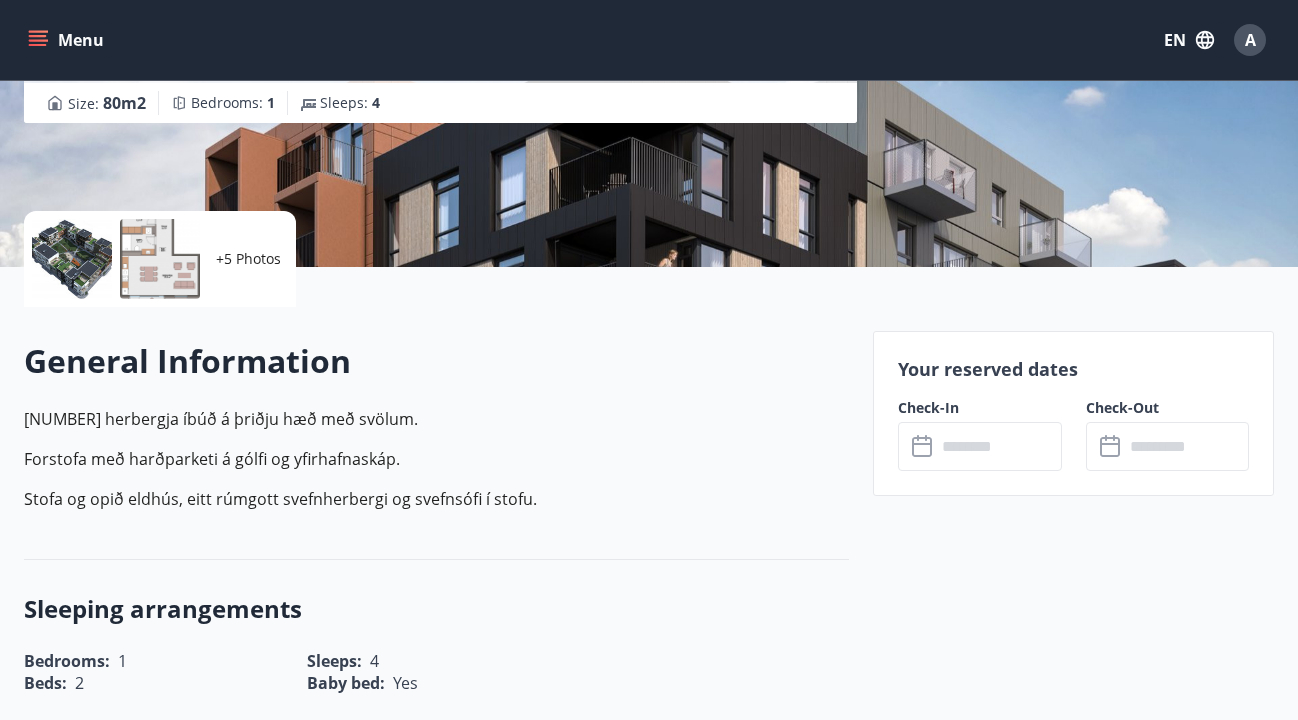 scroll, scrollTop: 349, scrollLeft: 0, axis: vertical 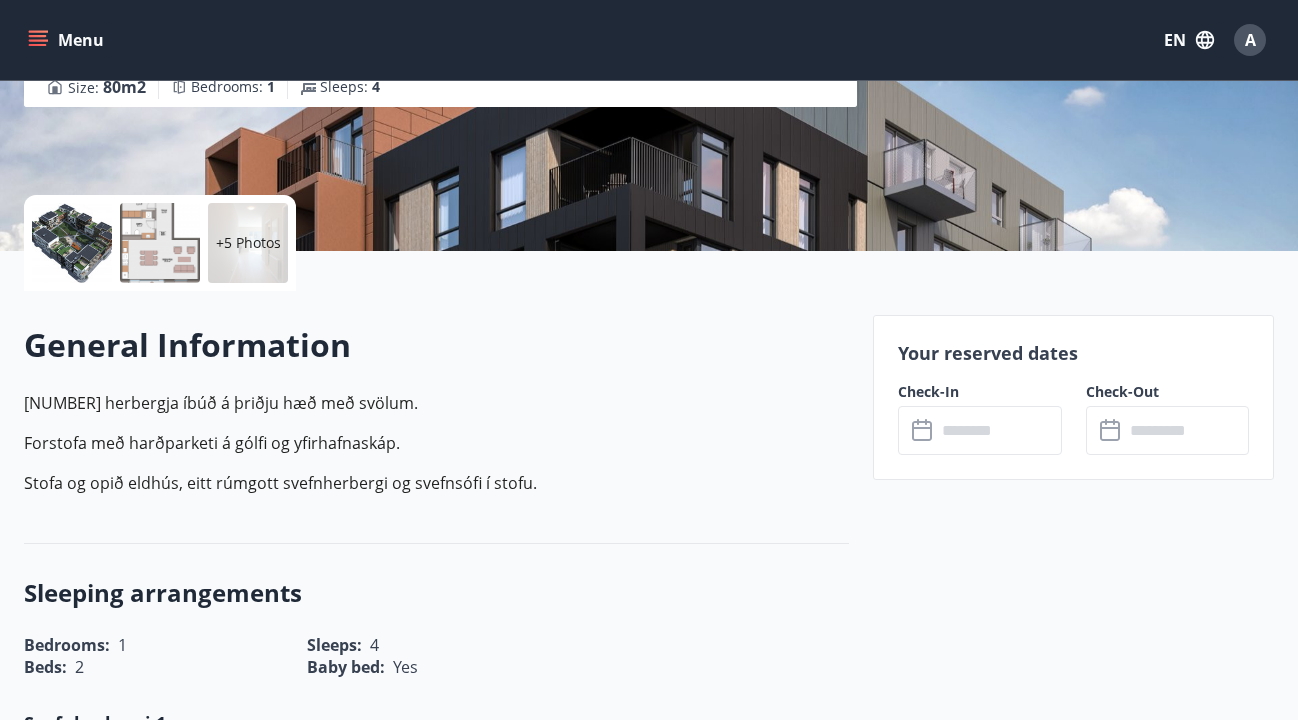 click at bounding box center (998, 430) 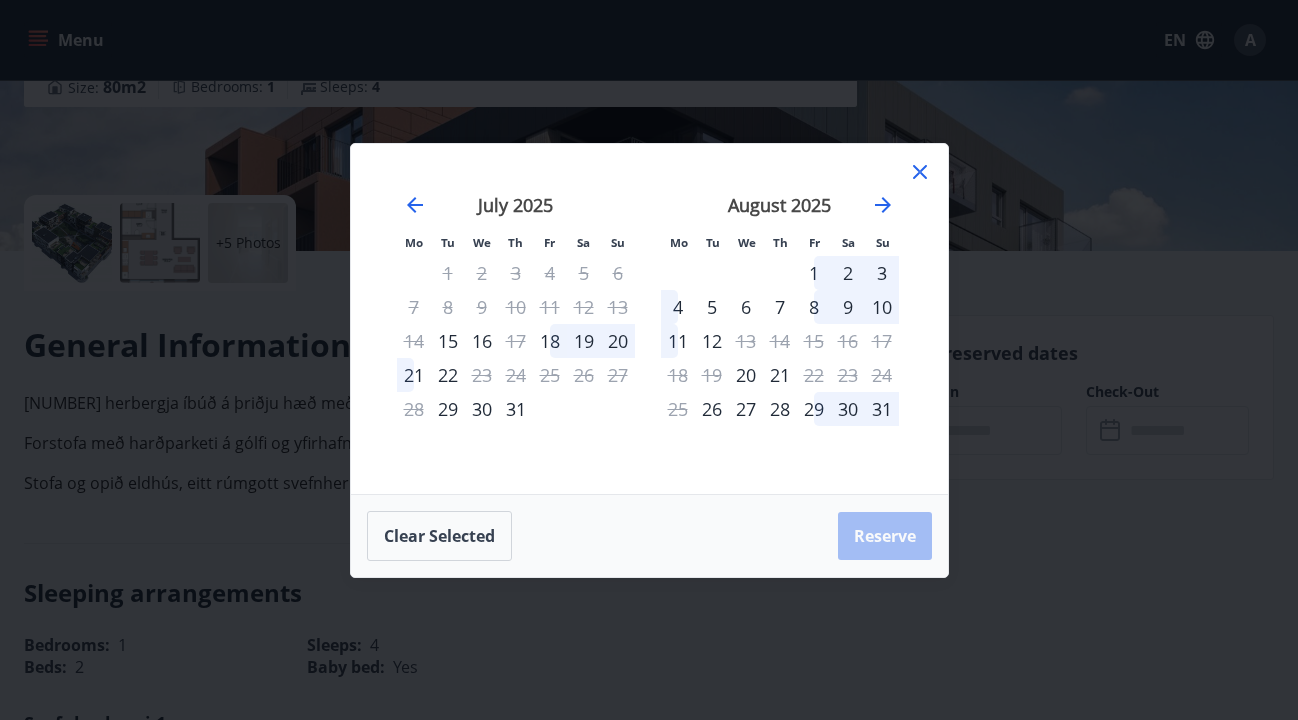 click on "10" at bounding box center [882, 307] 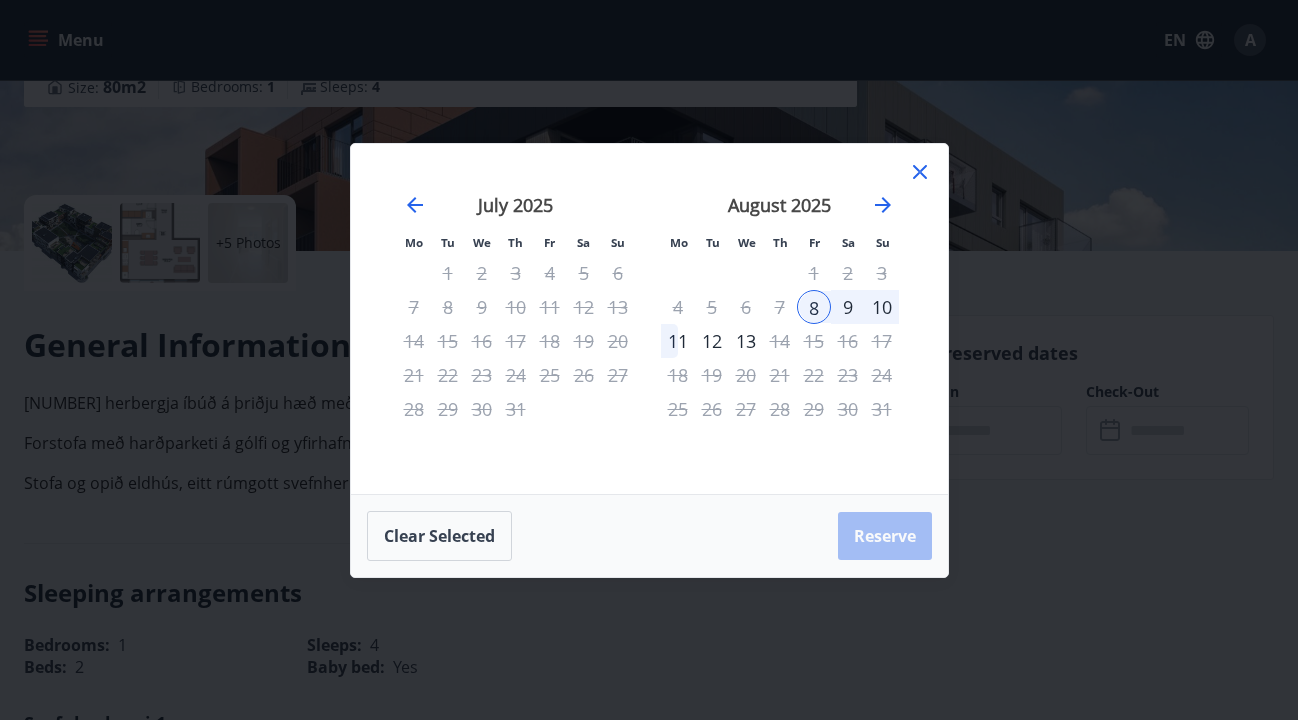 click on "11" at bounding box center [678, 341] 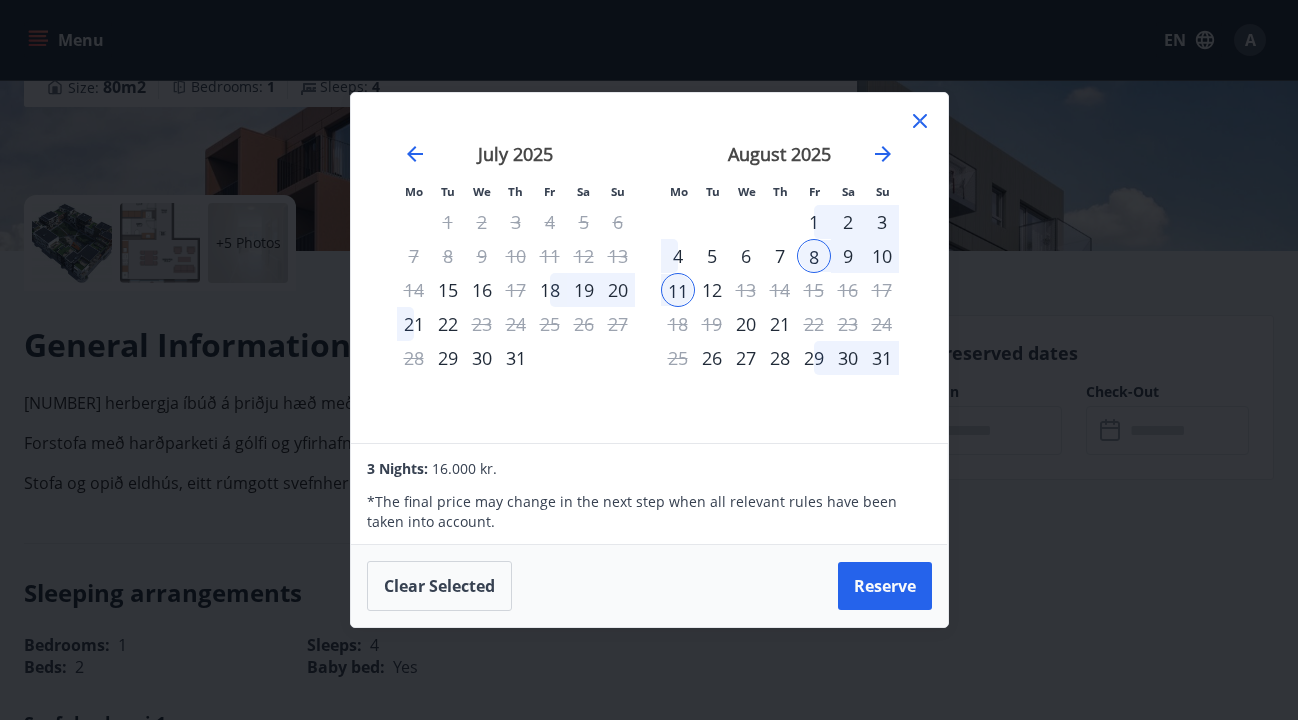 click on "10" at bounding box center [882, 256] 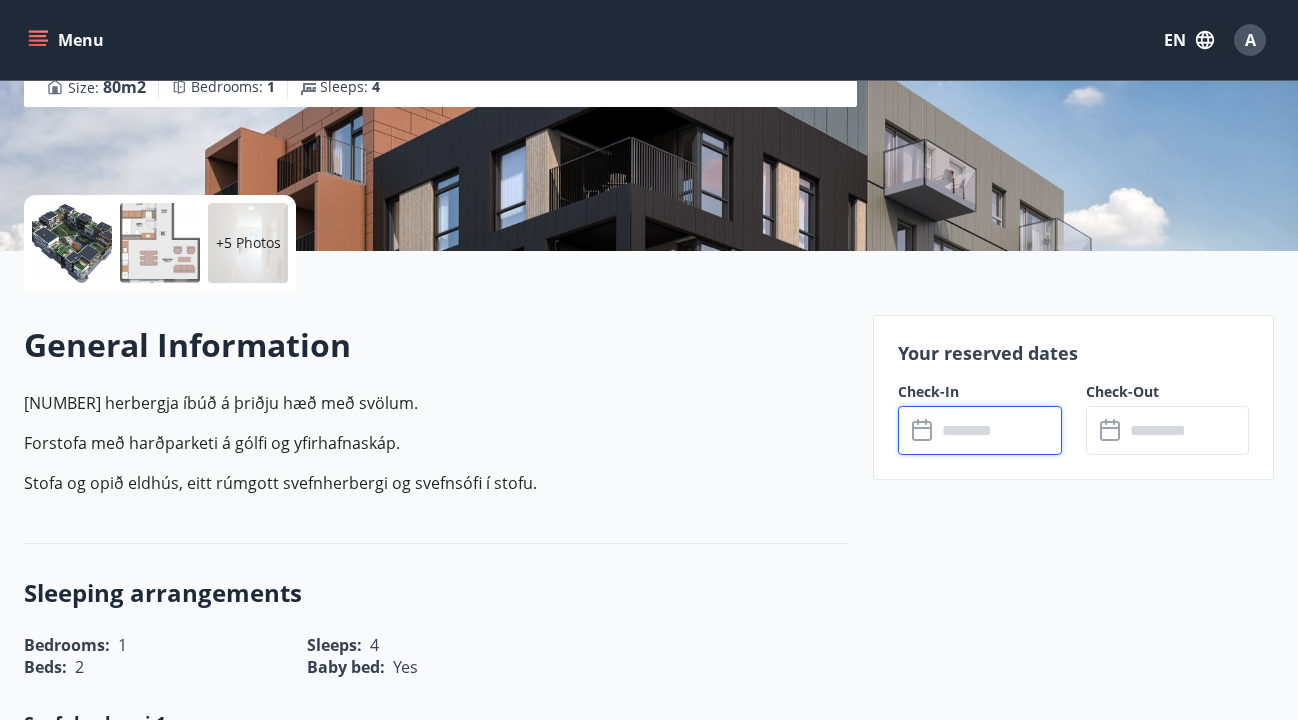 click at bounding box center (998, 430) 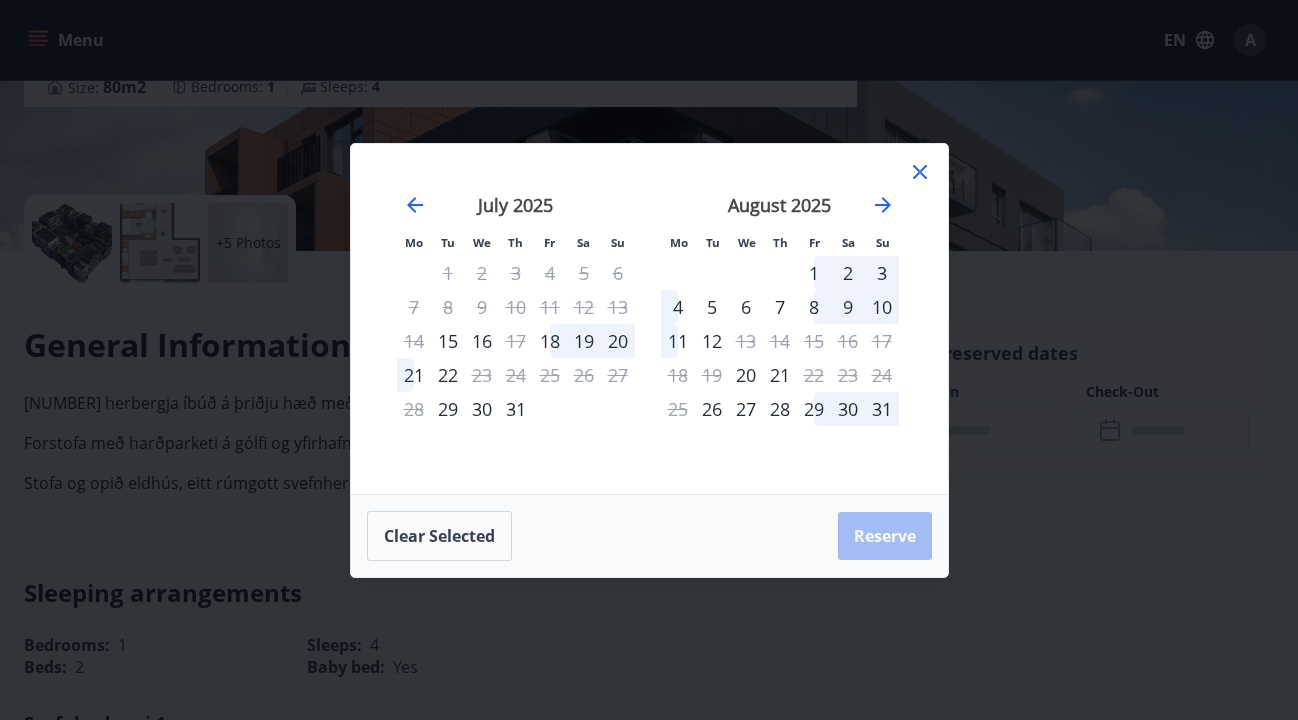 click on "10" at bounding box center [882, 307] 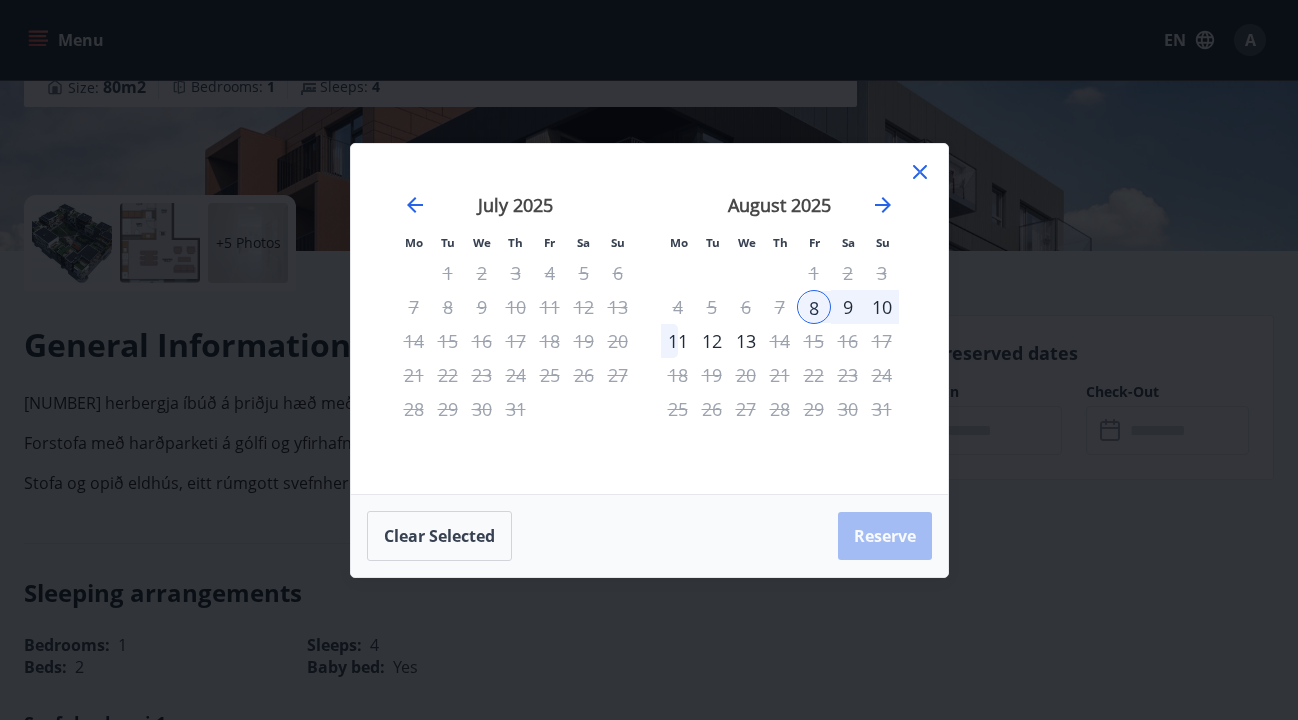 click 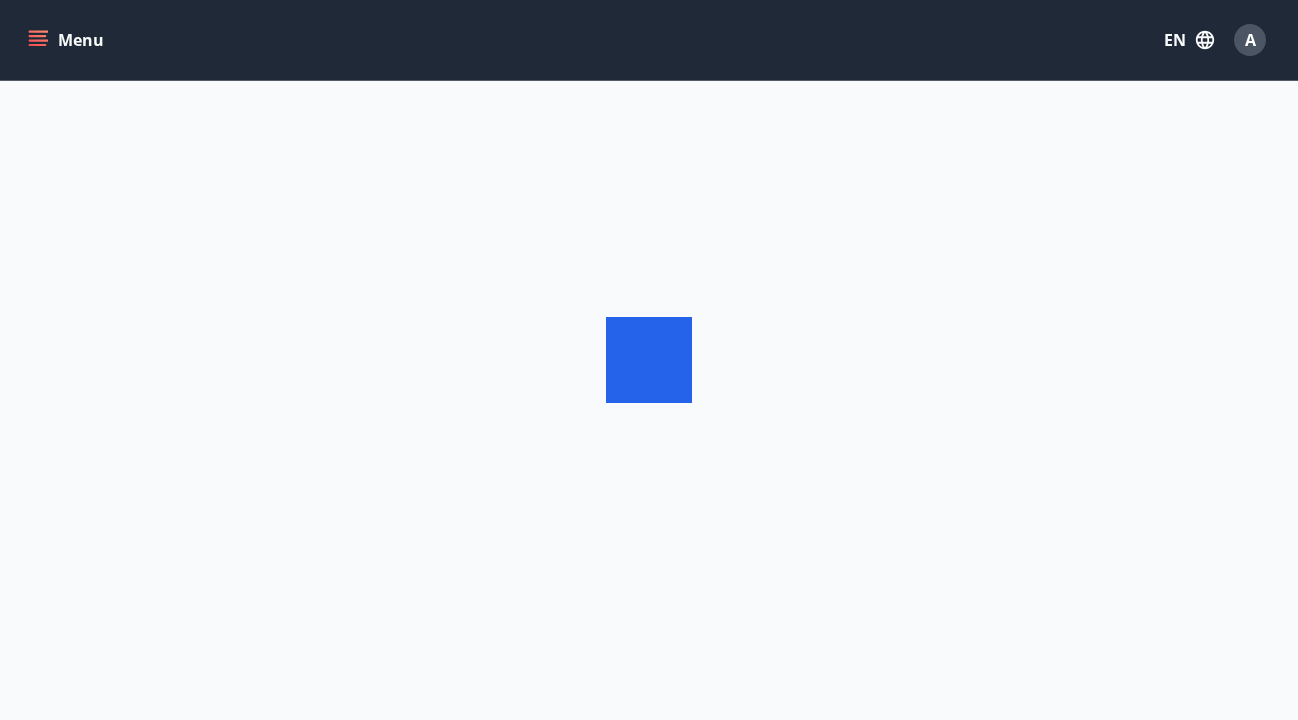 scroll, scrollTop: 0, scrollLeft: 0, axis: both 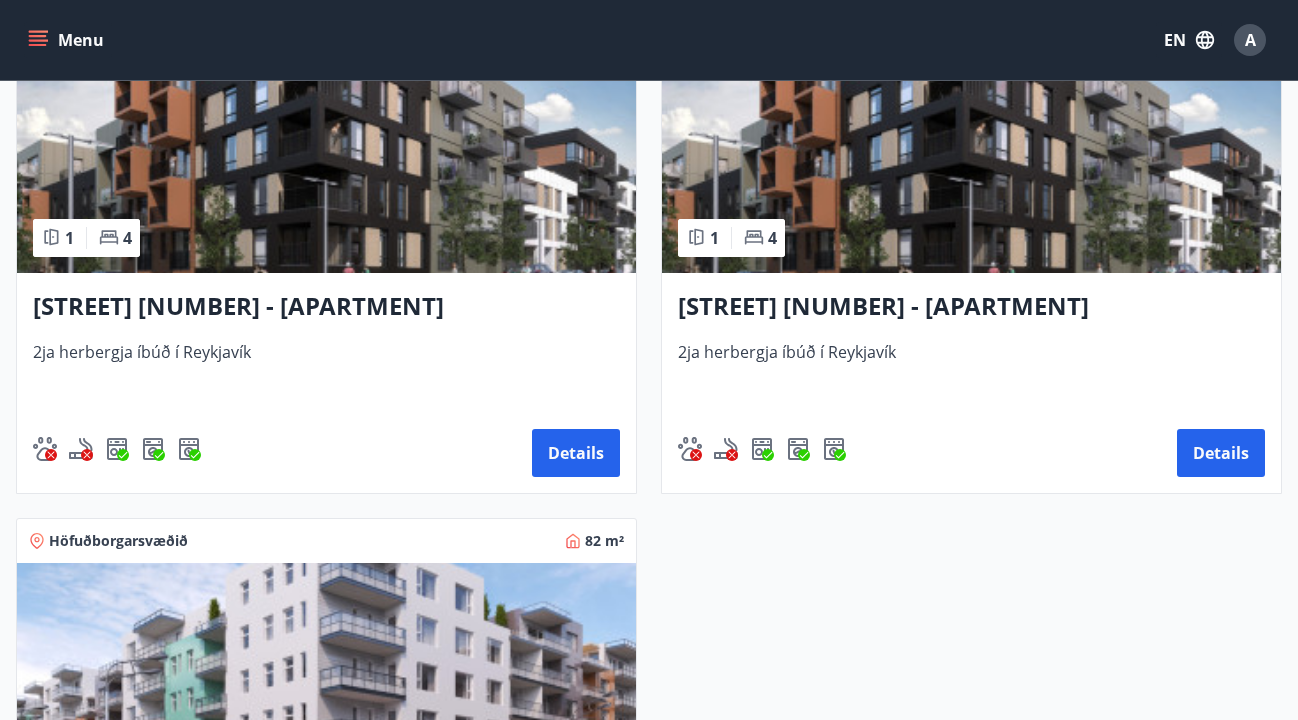 click on "[STREET] [NUMBER] - [APARTMENT] [NUMBER] herbergja íbúð í [CITY] Details" at bounding box center [326, 383] 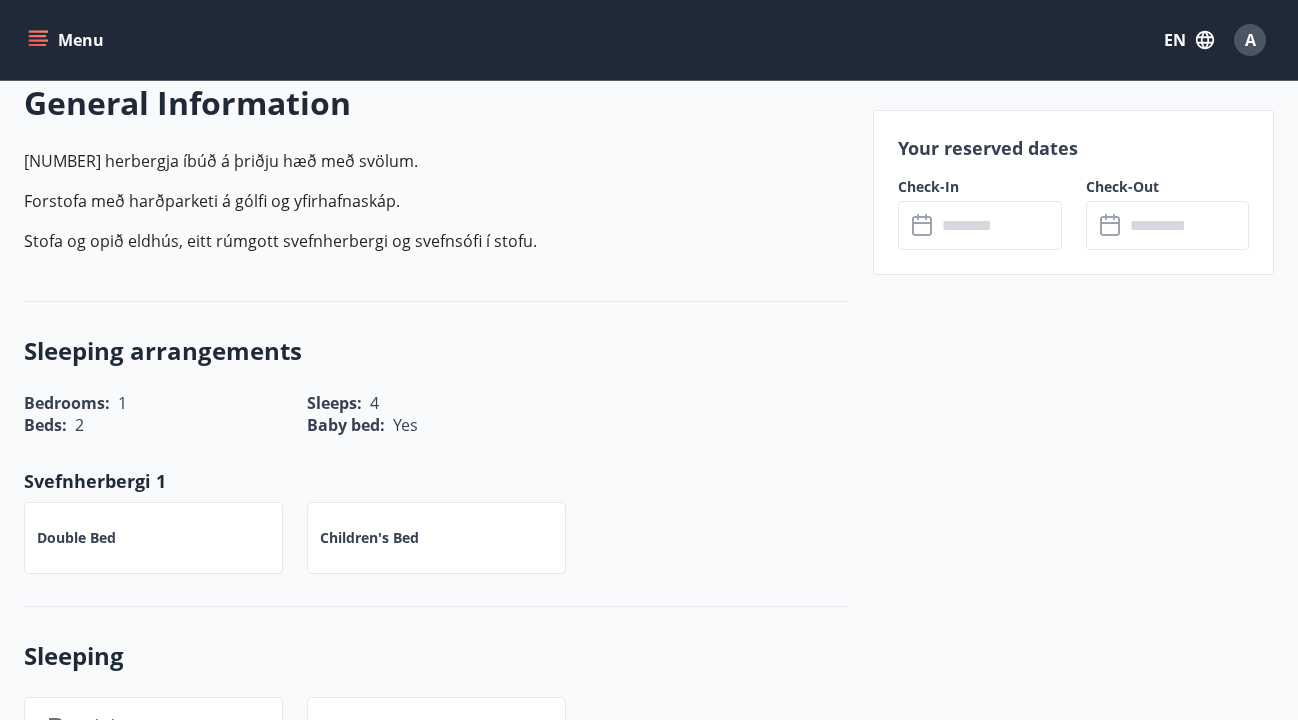 scroll, scrollTop: 449, scrollLeft: 0, axis: vertical 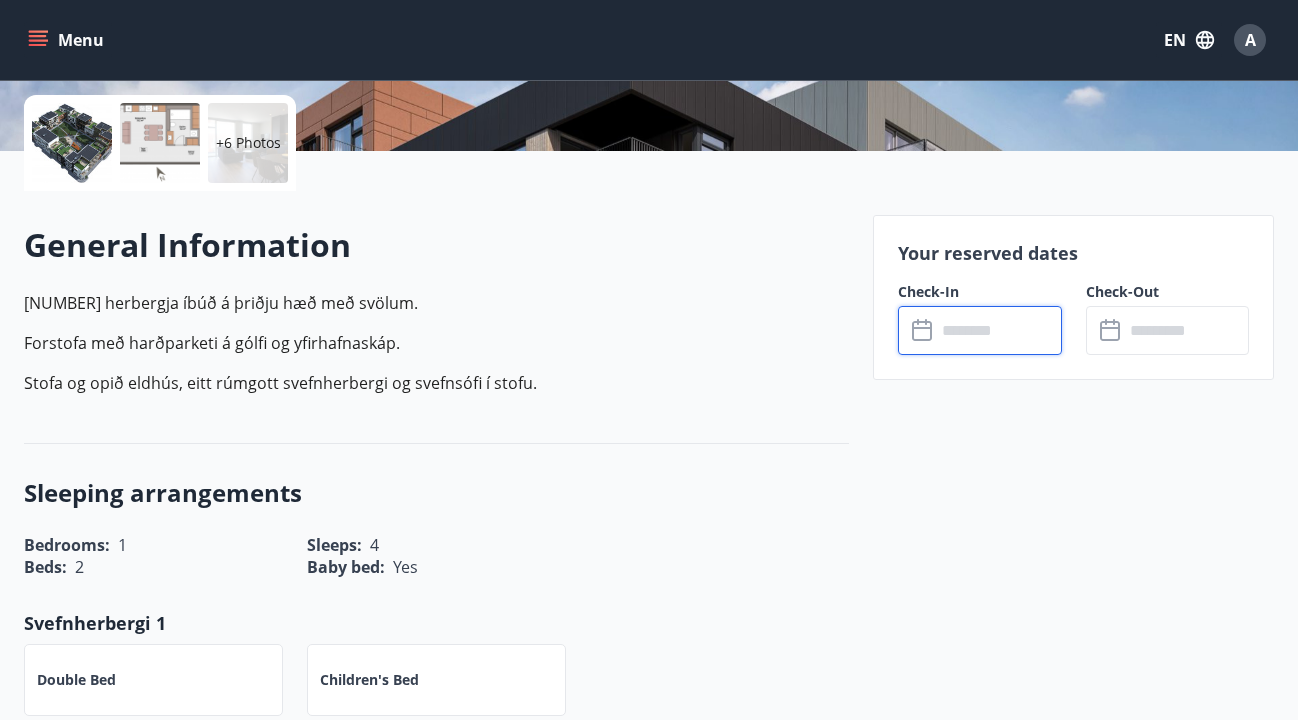 click at bounding box center (998, 330) 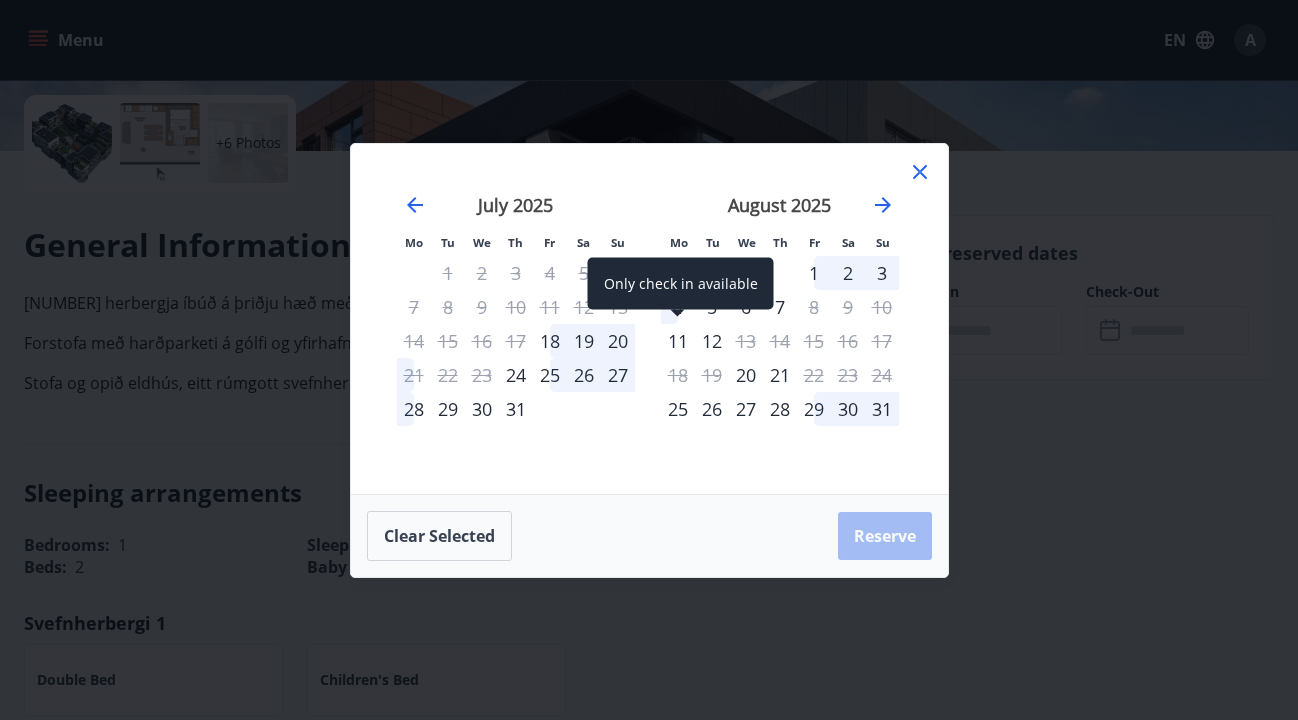 click on "11" at bounding box center [678, 341] 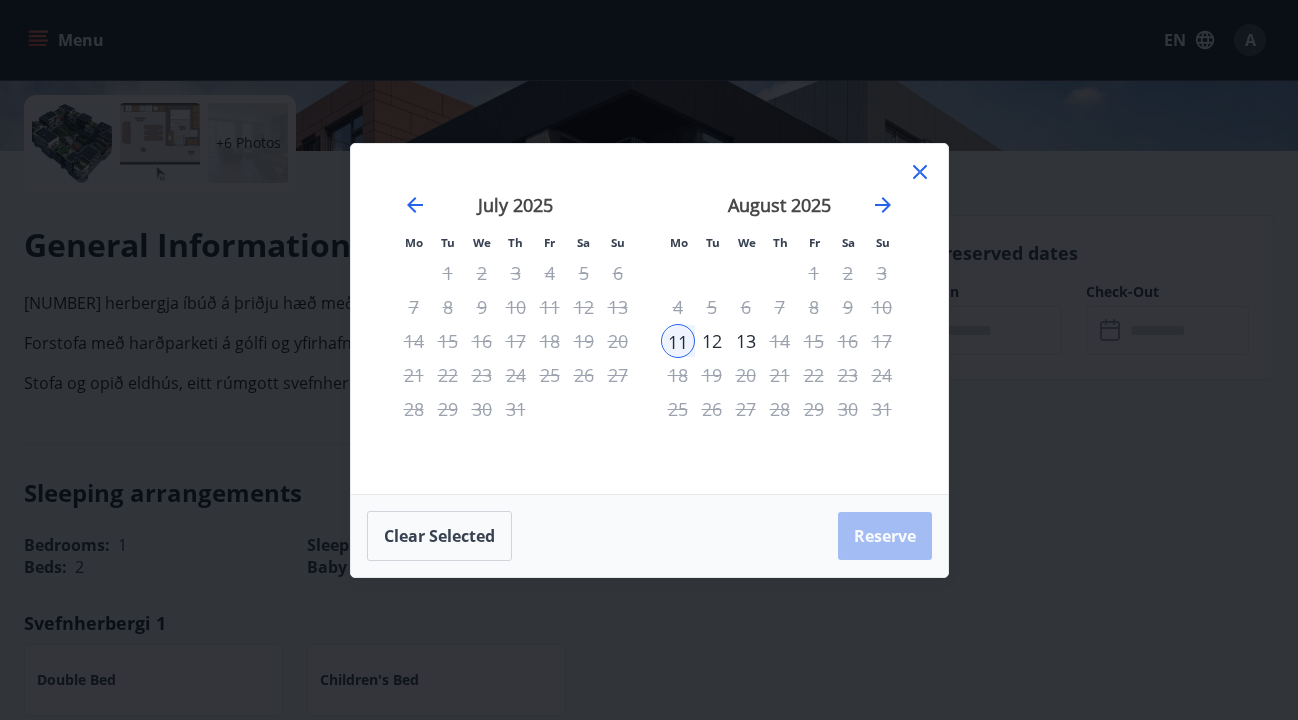 click on "12" at bounding box center (712, 341) 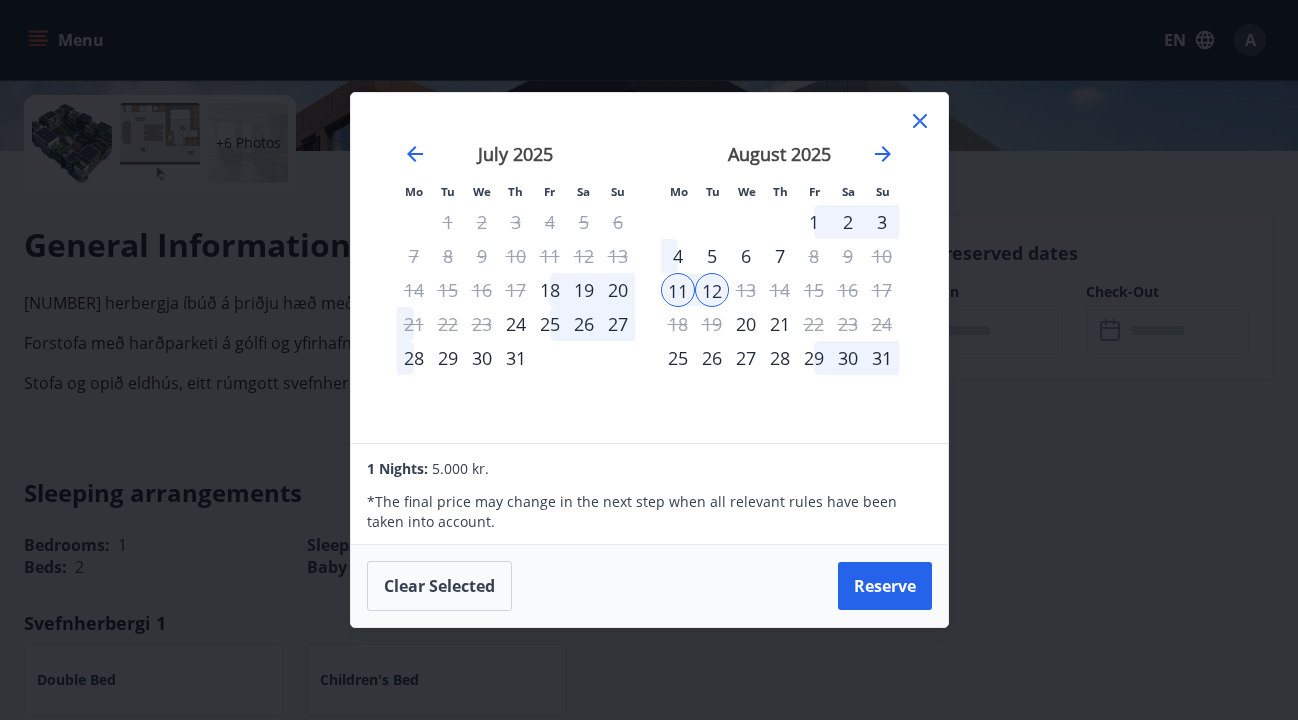 click 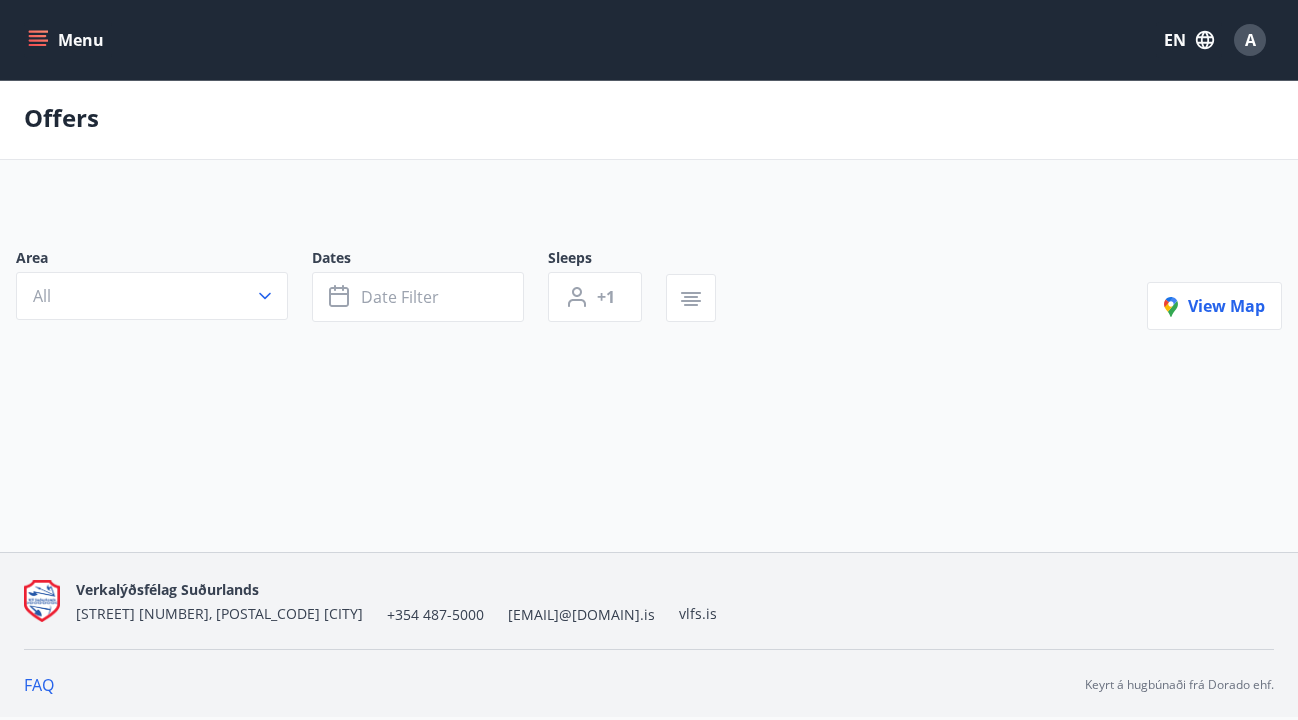scroll, scrollTop: 0, scrollLeft: 0, axis: both 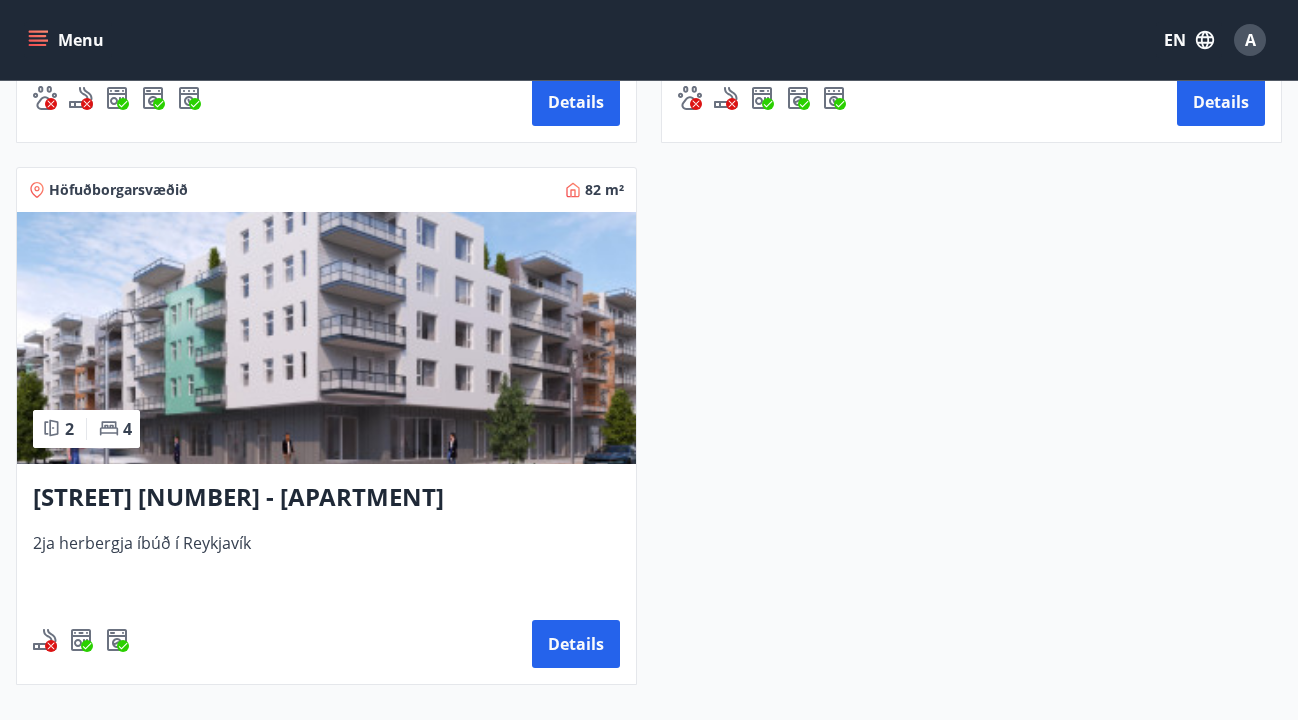click at bounding box center (326, 338) 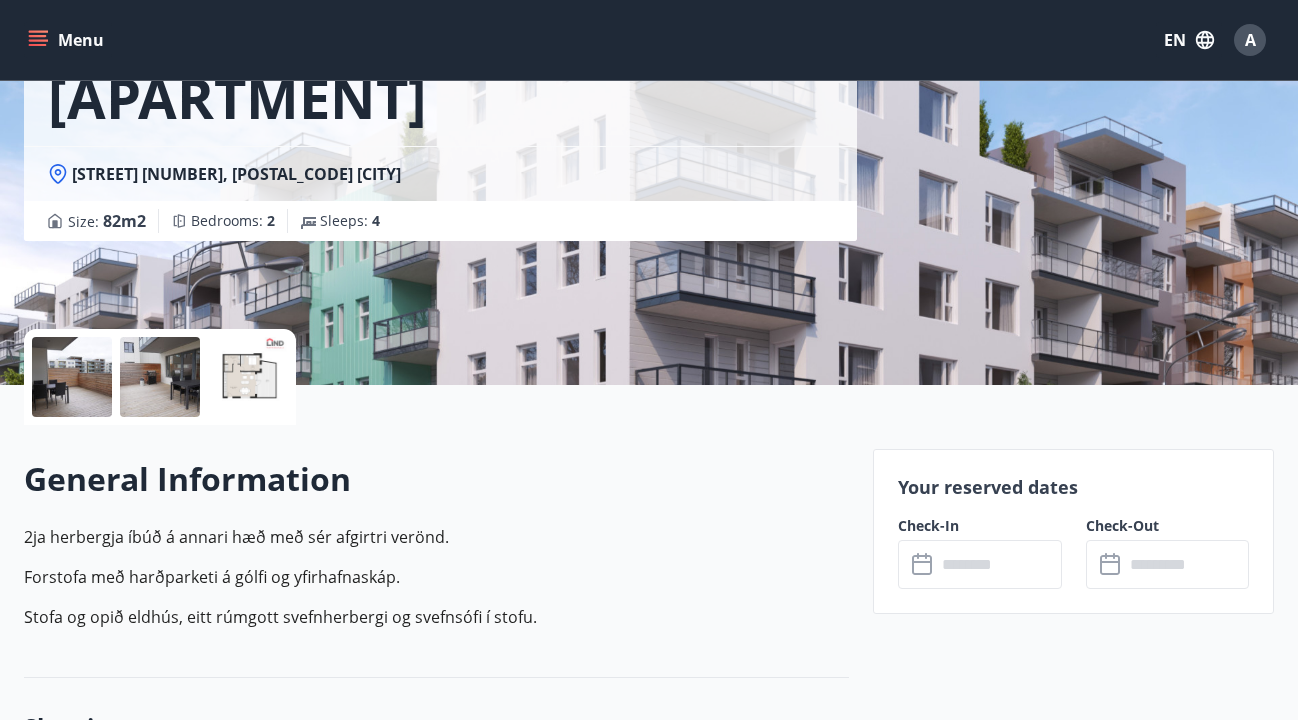 scroll, scrollTop: 238, scrollLeft: 0, axis: vertical 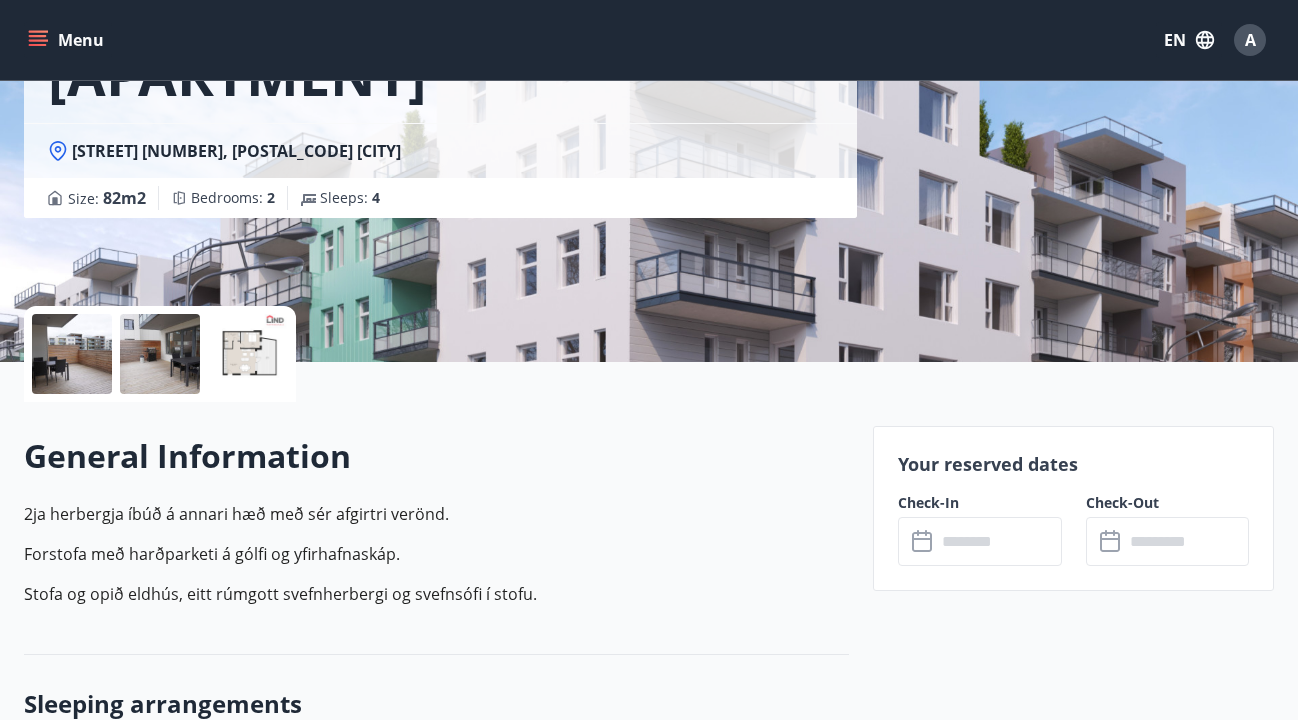 click at bounding box center [998, 541] 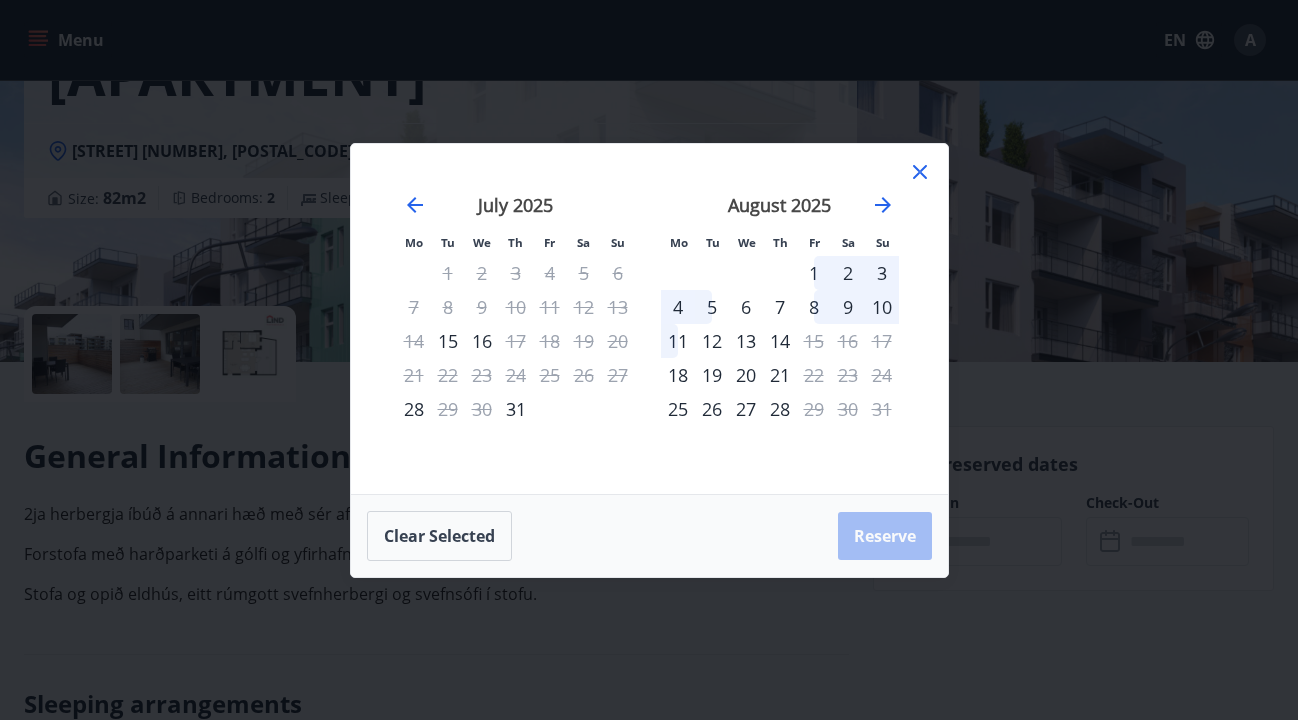 click on "10" at bounding box center [882, 307] 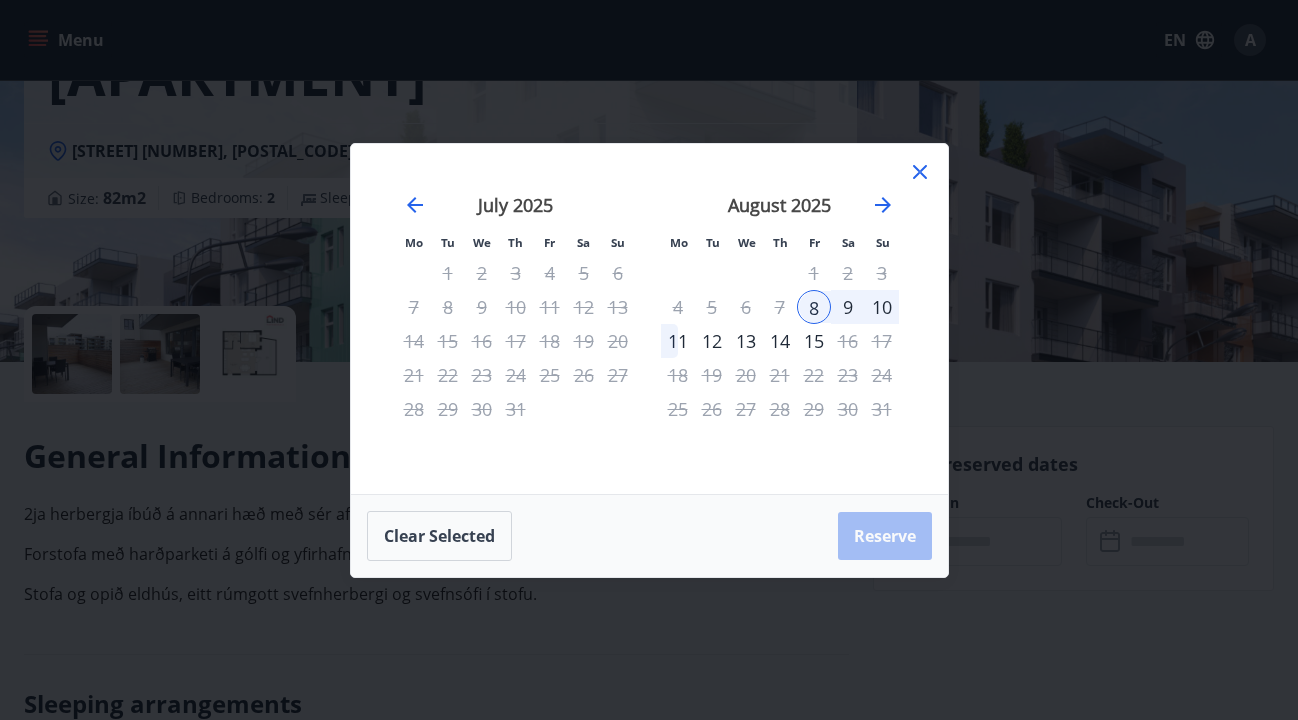 click on "11" at bounding box center [678, 341] 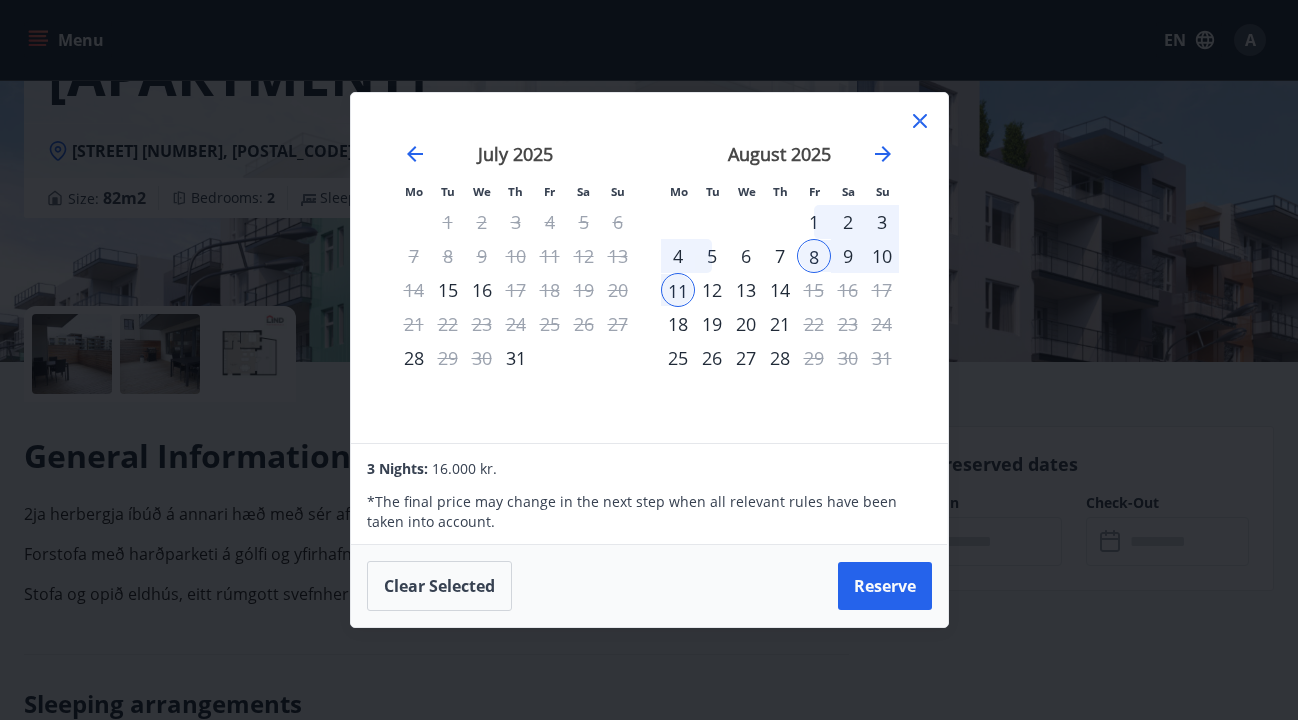 click 